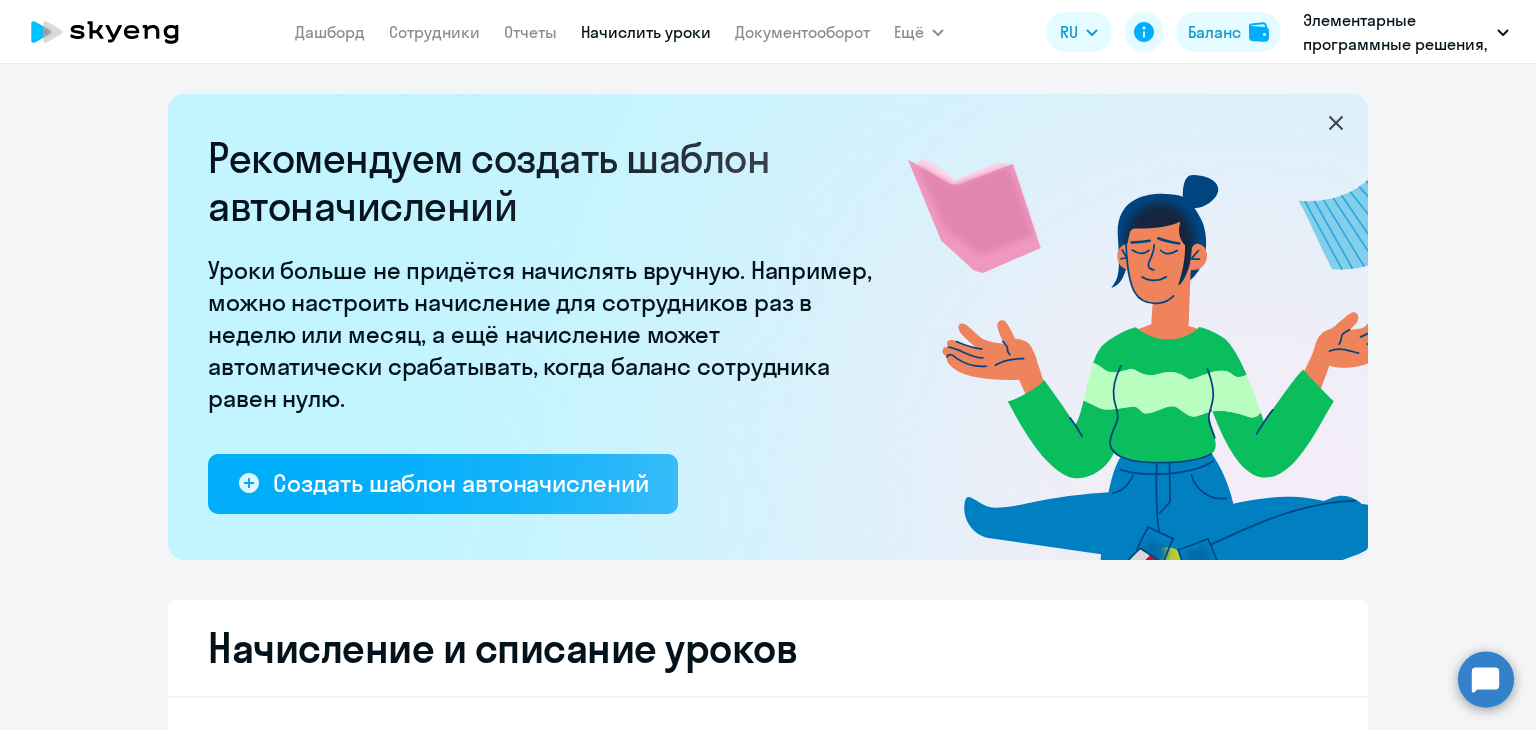 select on "10" 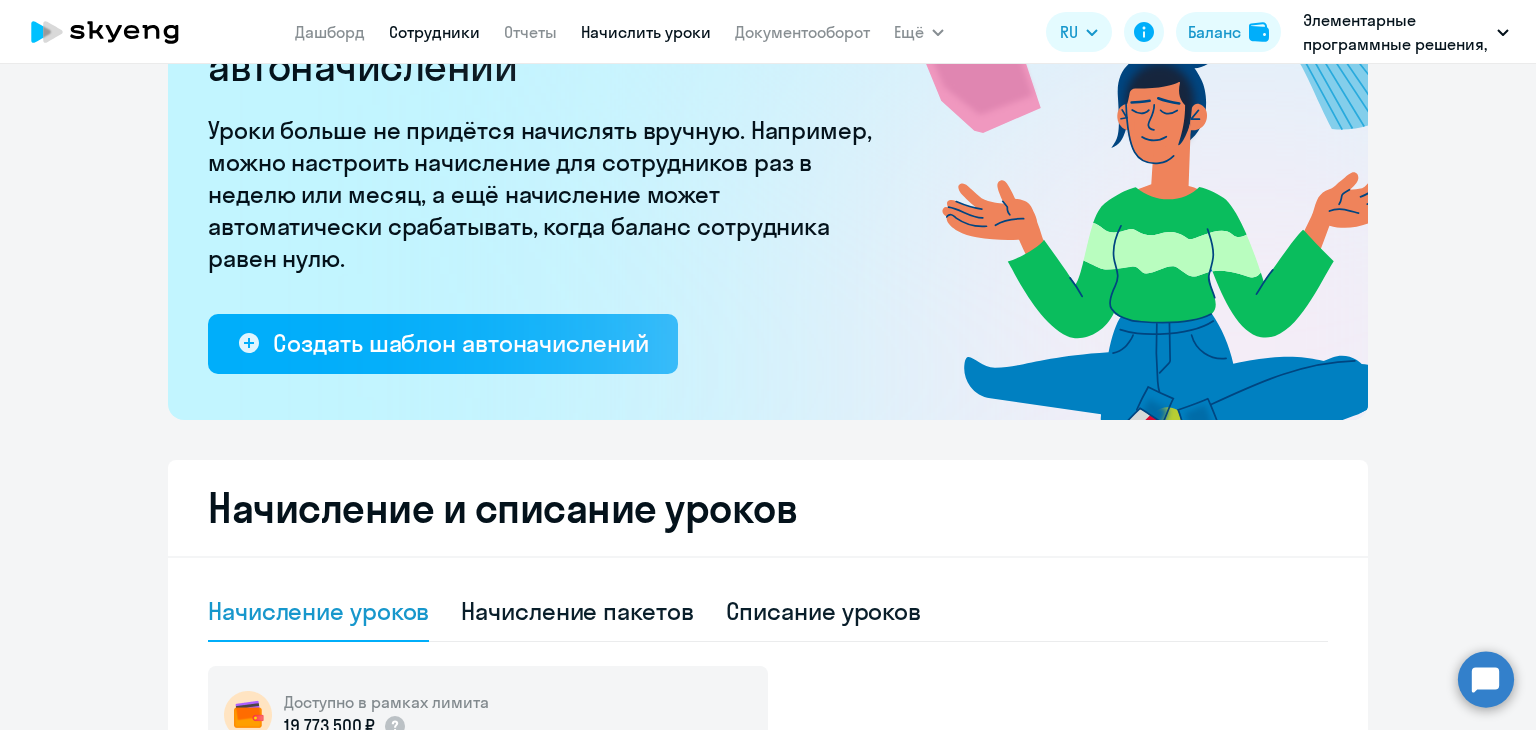click on "Сотрудники" at bounding box center (434, 32) 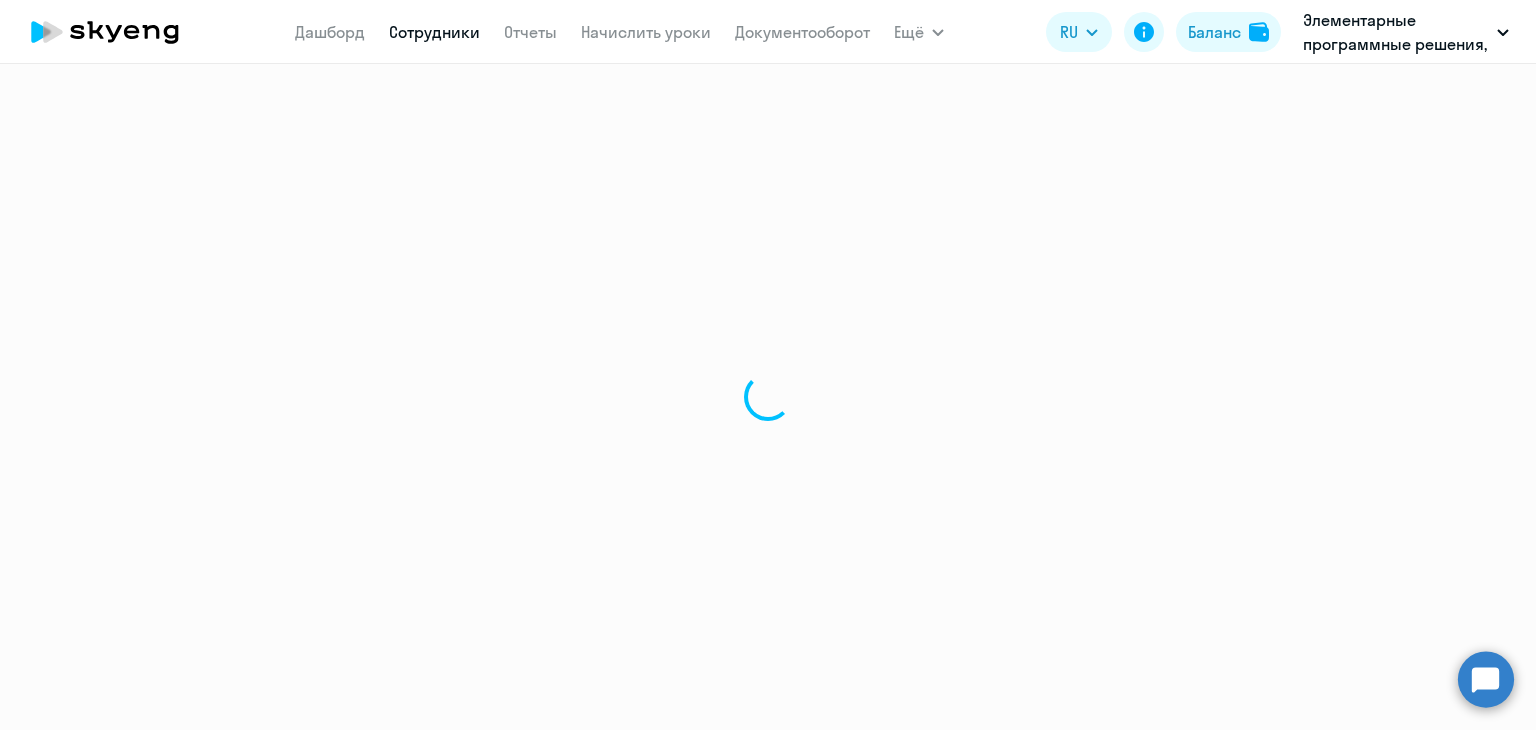 select on "30" 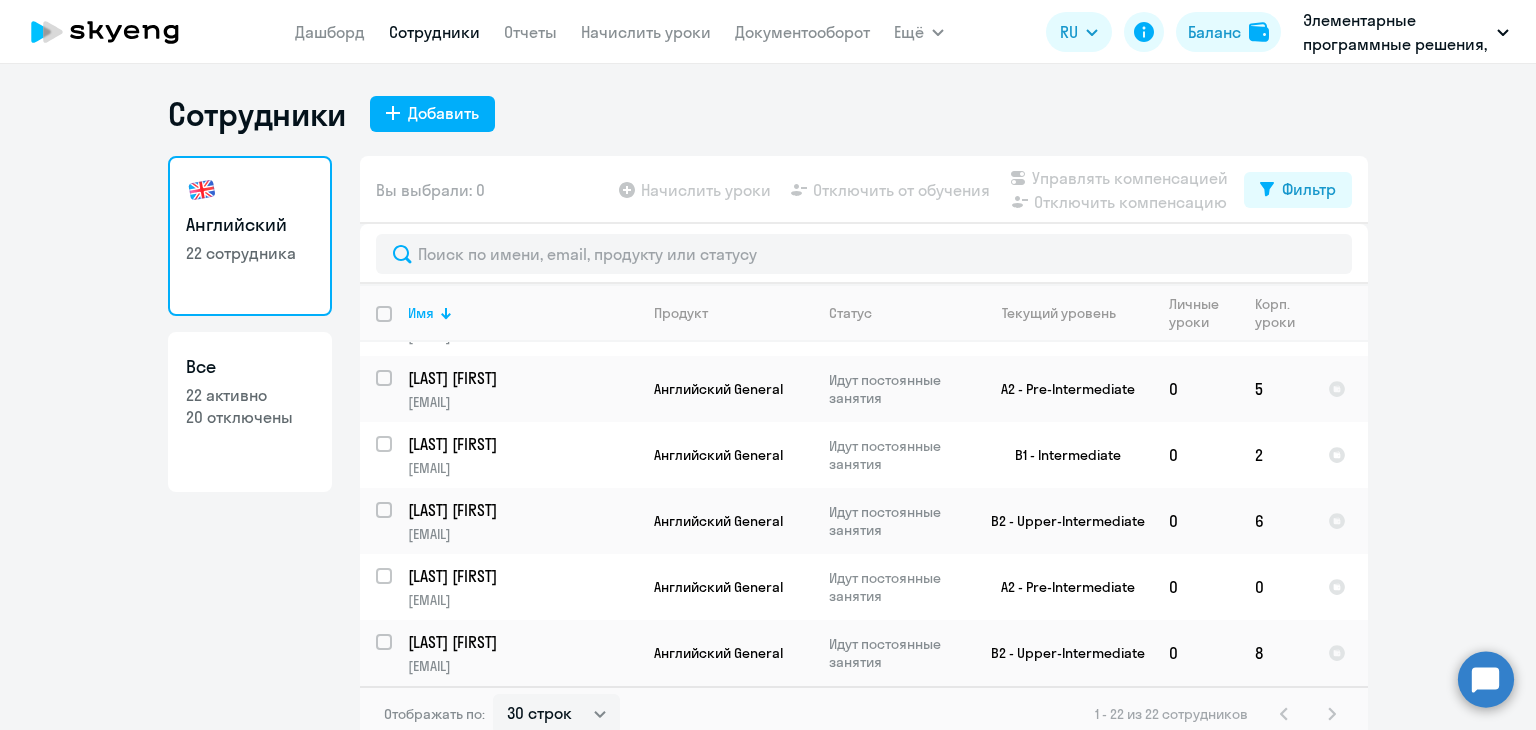 scroll, scrollTop: 1117, scrollLeft: 0, axis: vertical 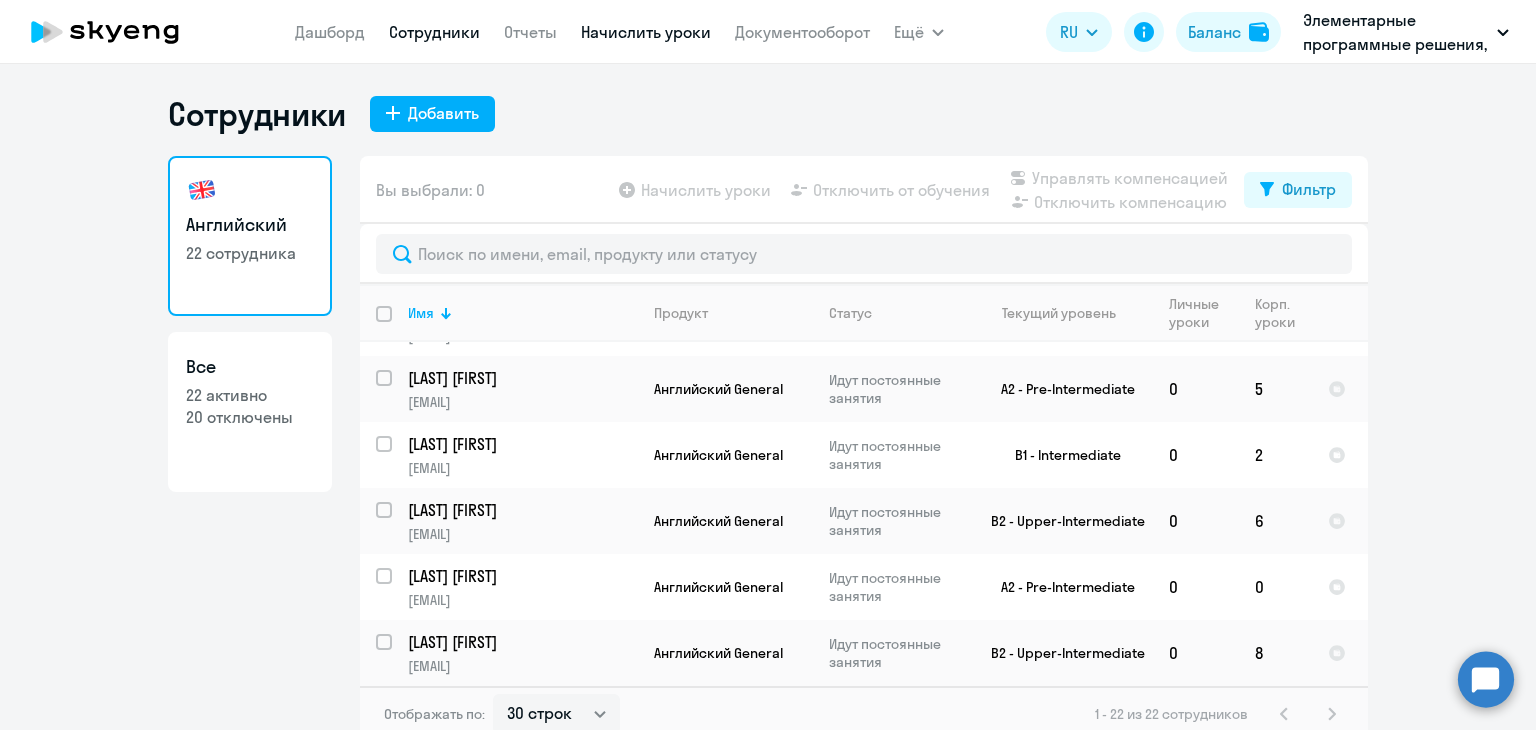 click on "Начислить уроки" at bounding box center [646, 32] 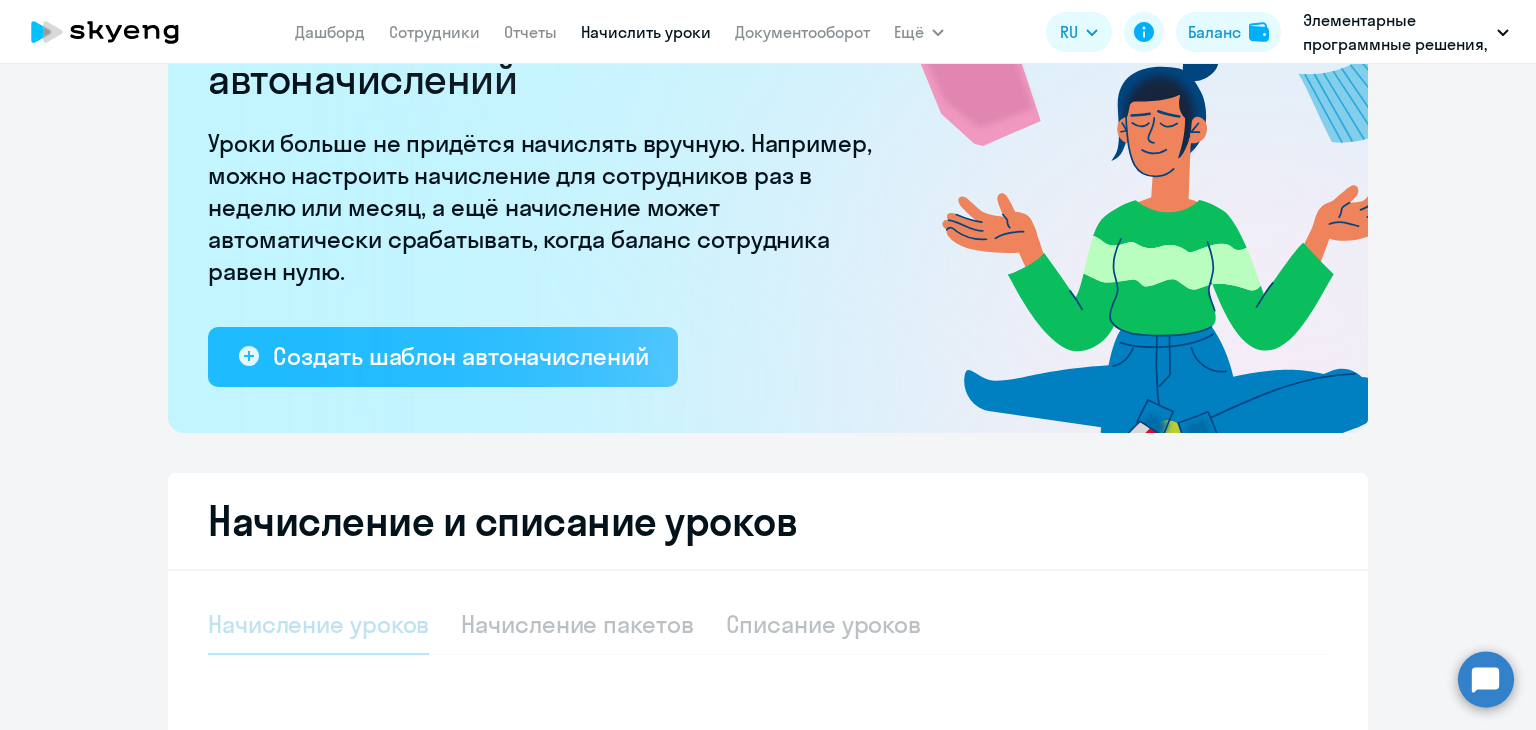 select on "10" 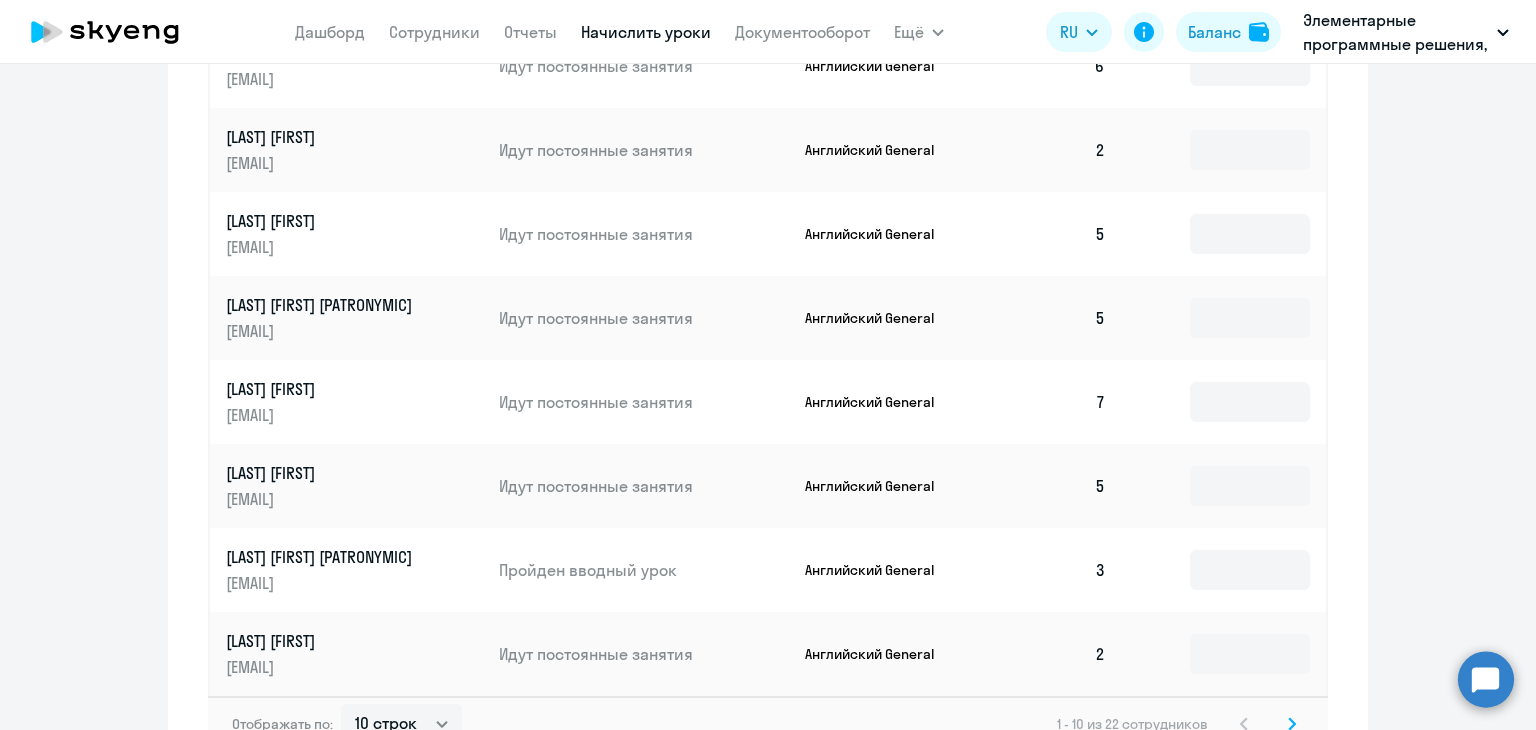 scroll, scrollTop: 800, scrollLeft: 0, axis: vertical 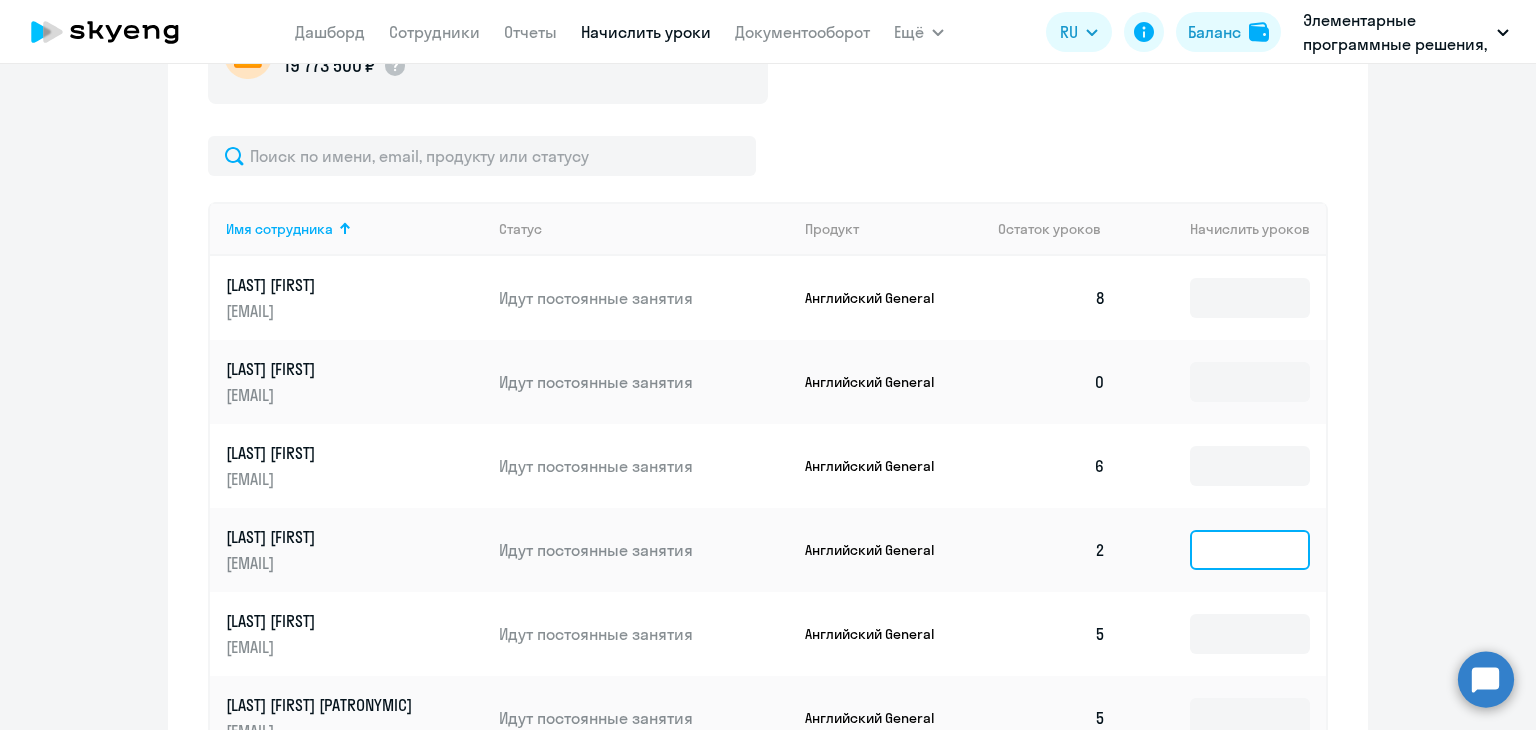 click 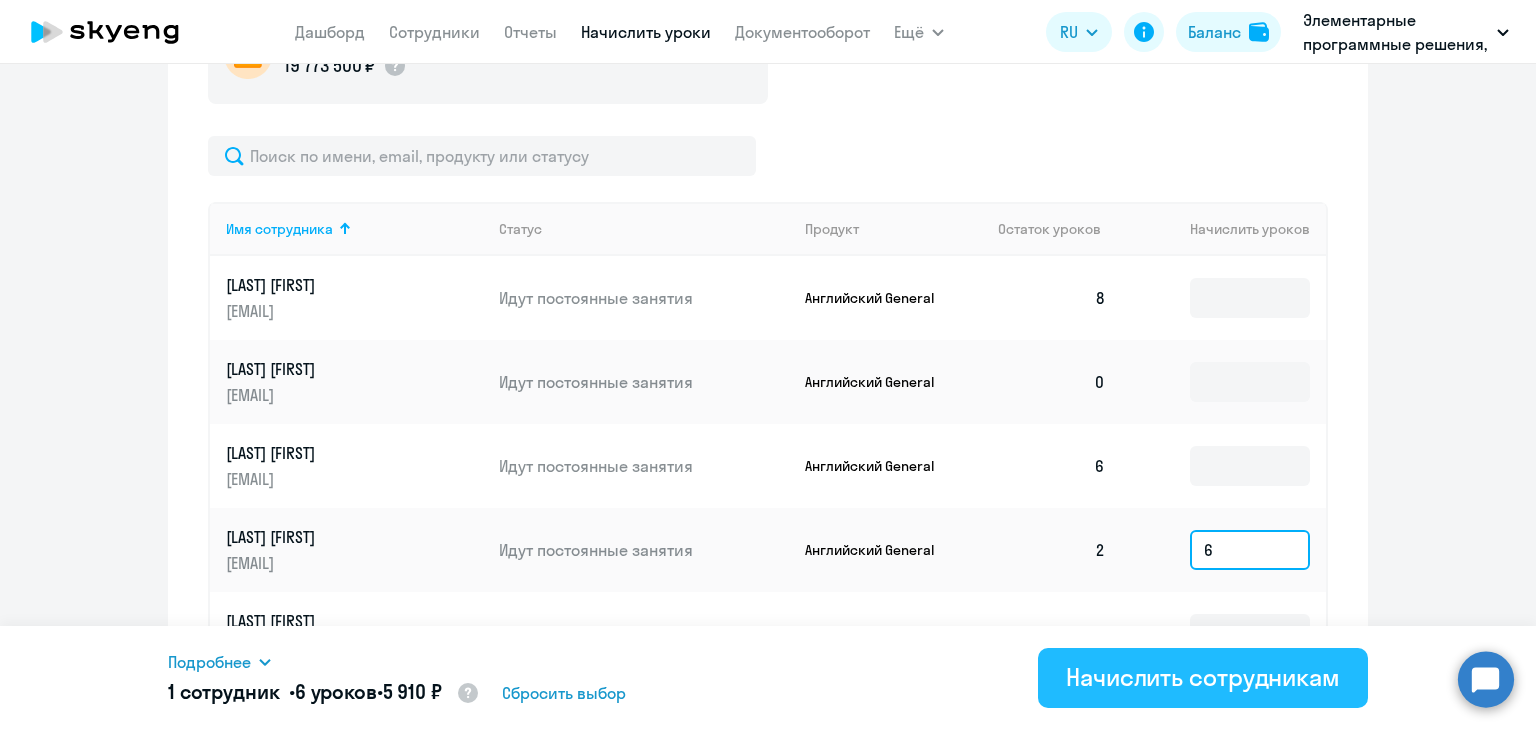 type on "6" 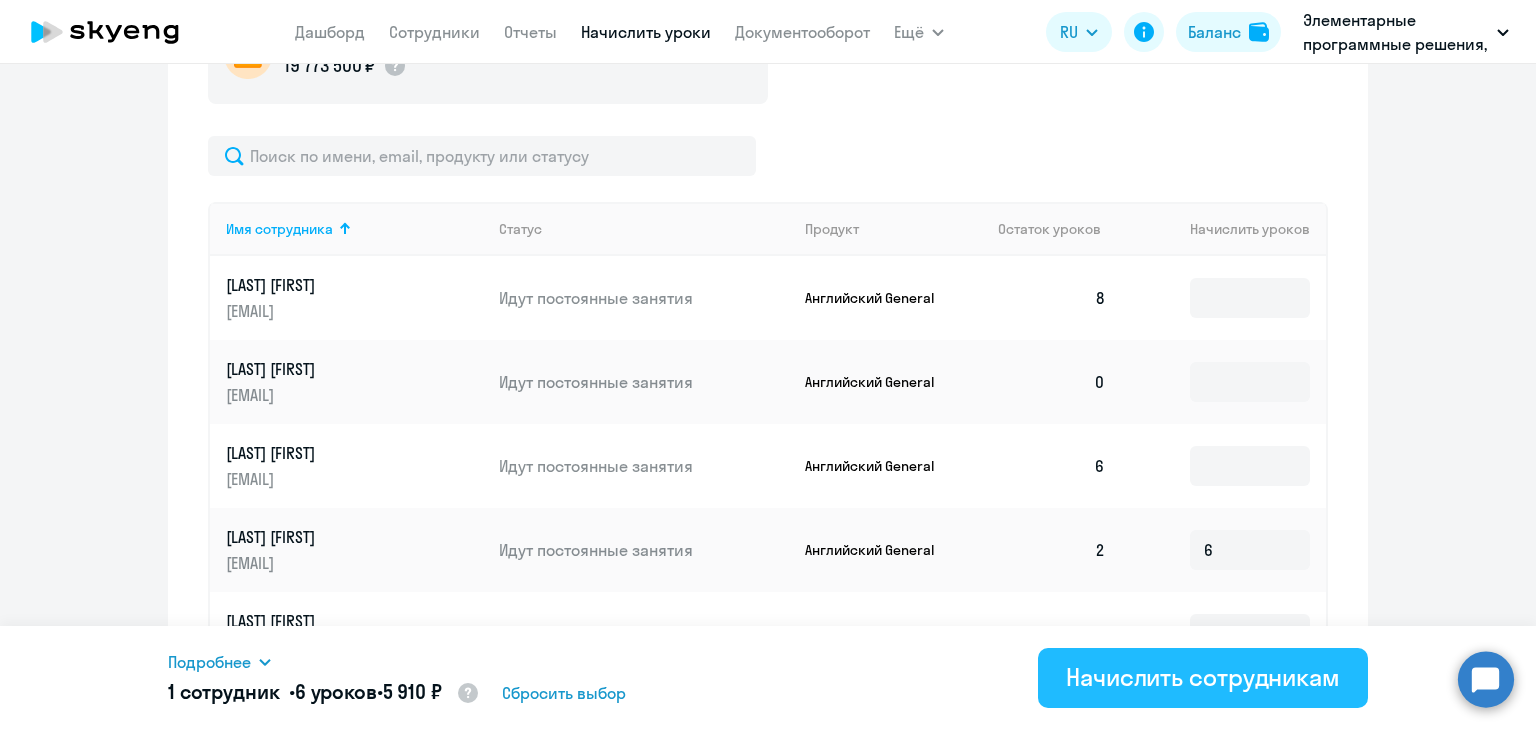 click on "Начислить сотрудникам" at bounding box center [1203, 677] 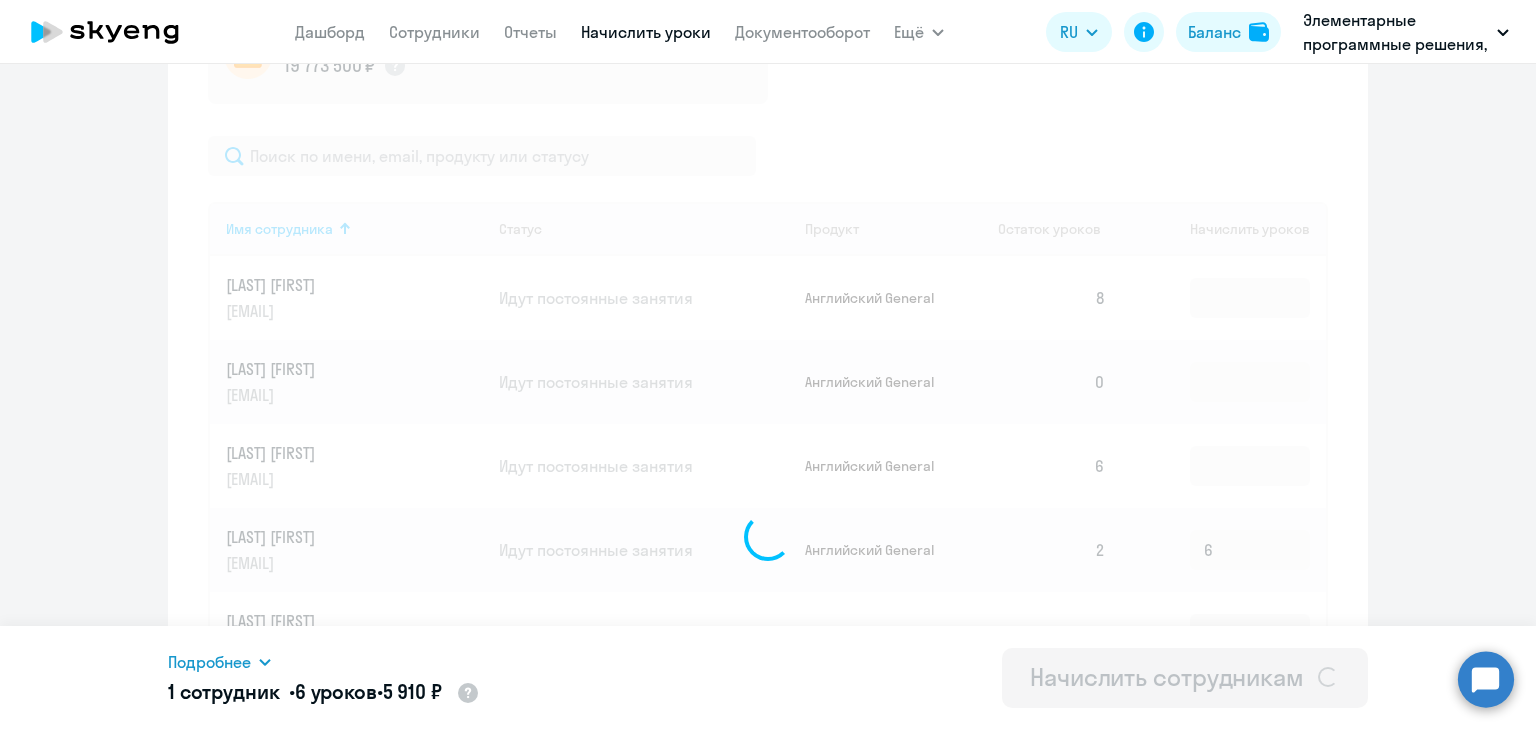 type 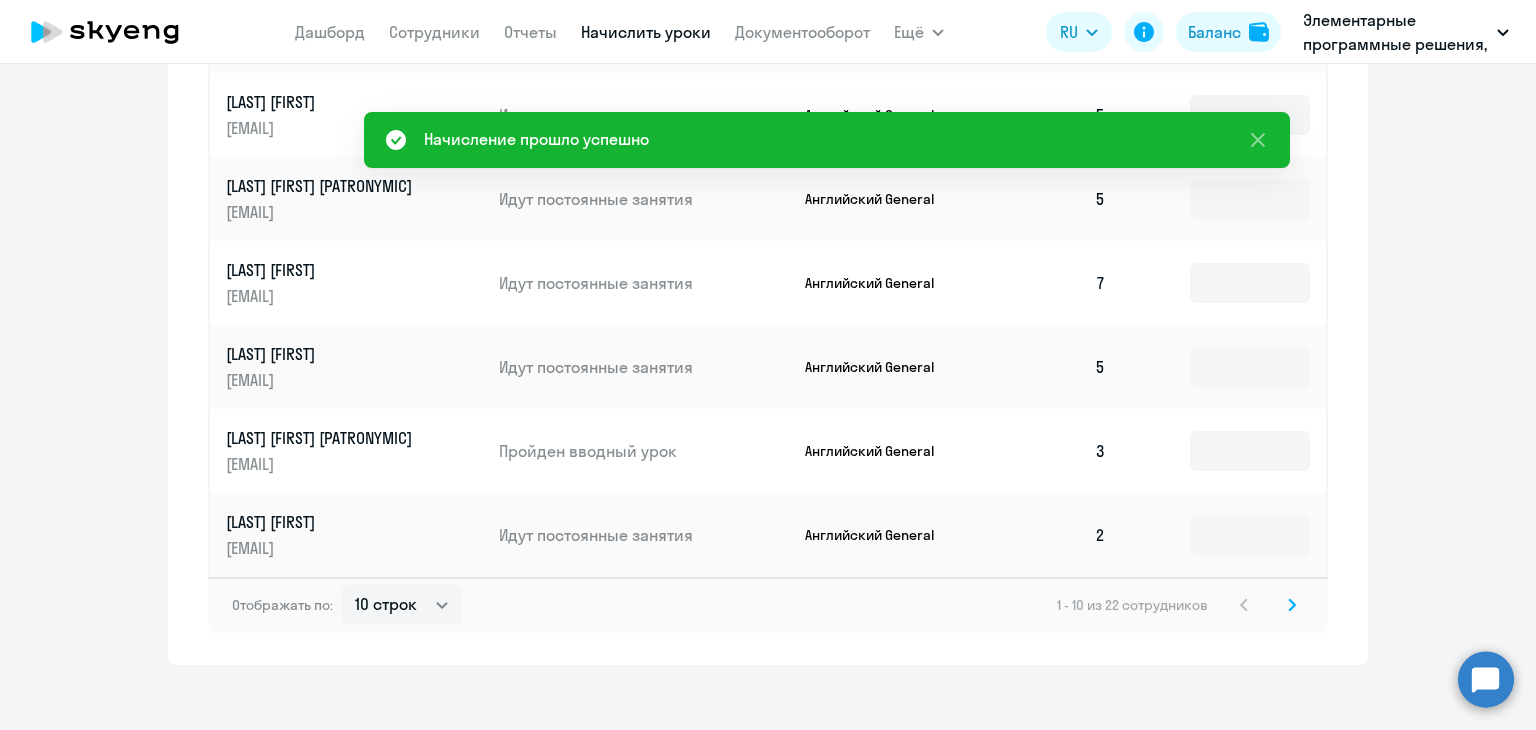 scroll, scrollTop: 1334, scrollLeft: 0, axis: vertical 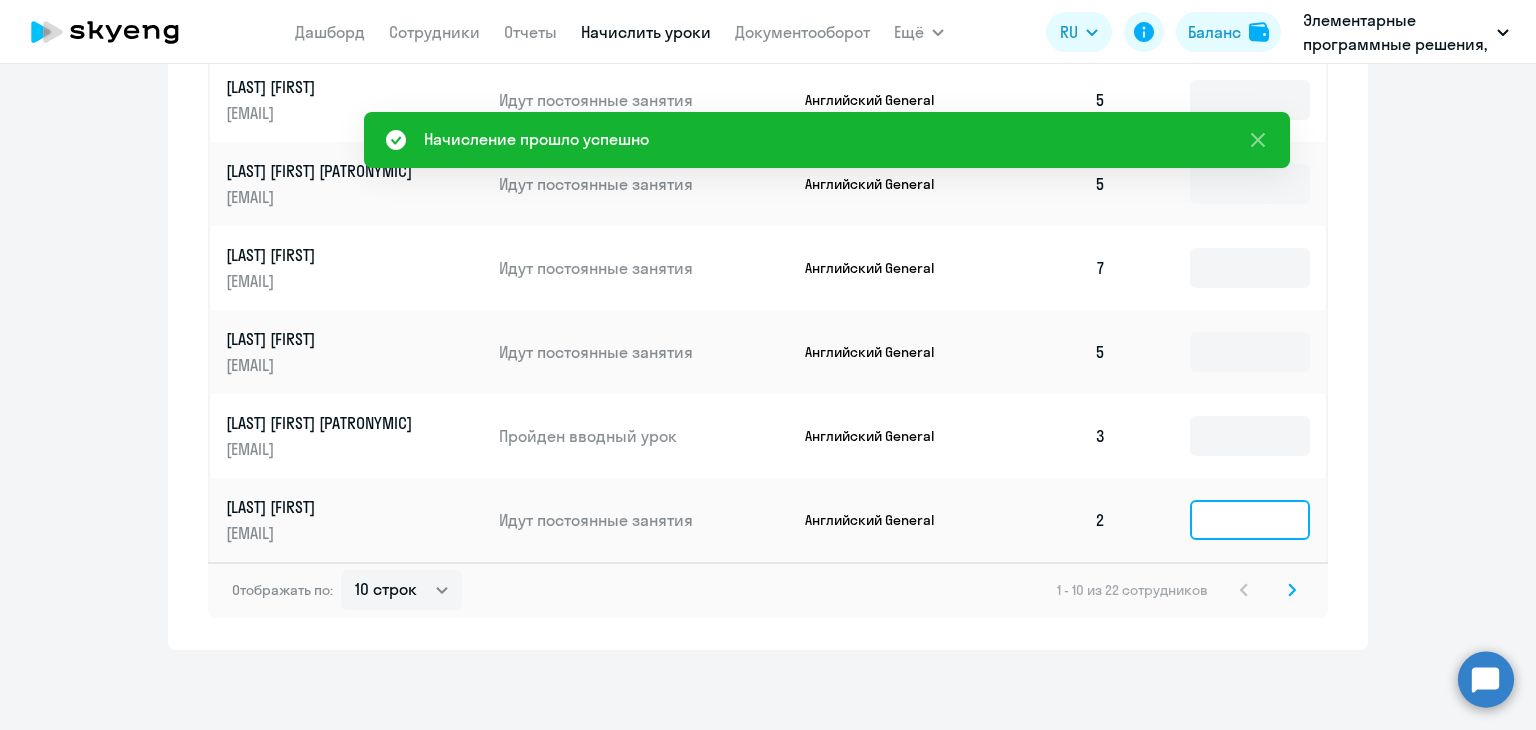 click 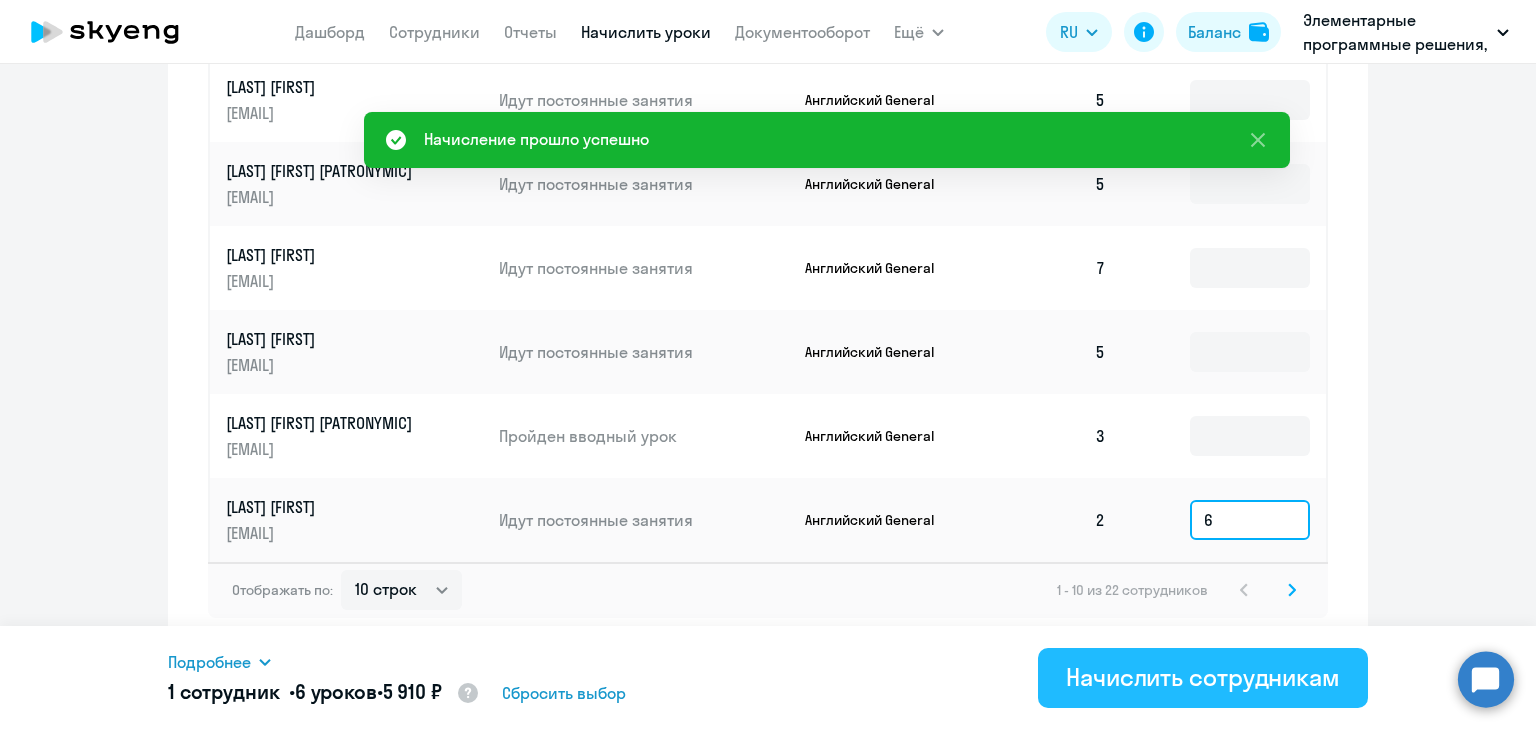 type on "6" 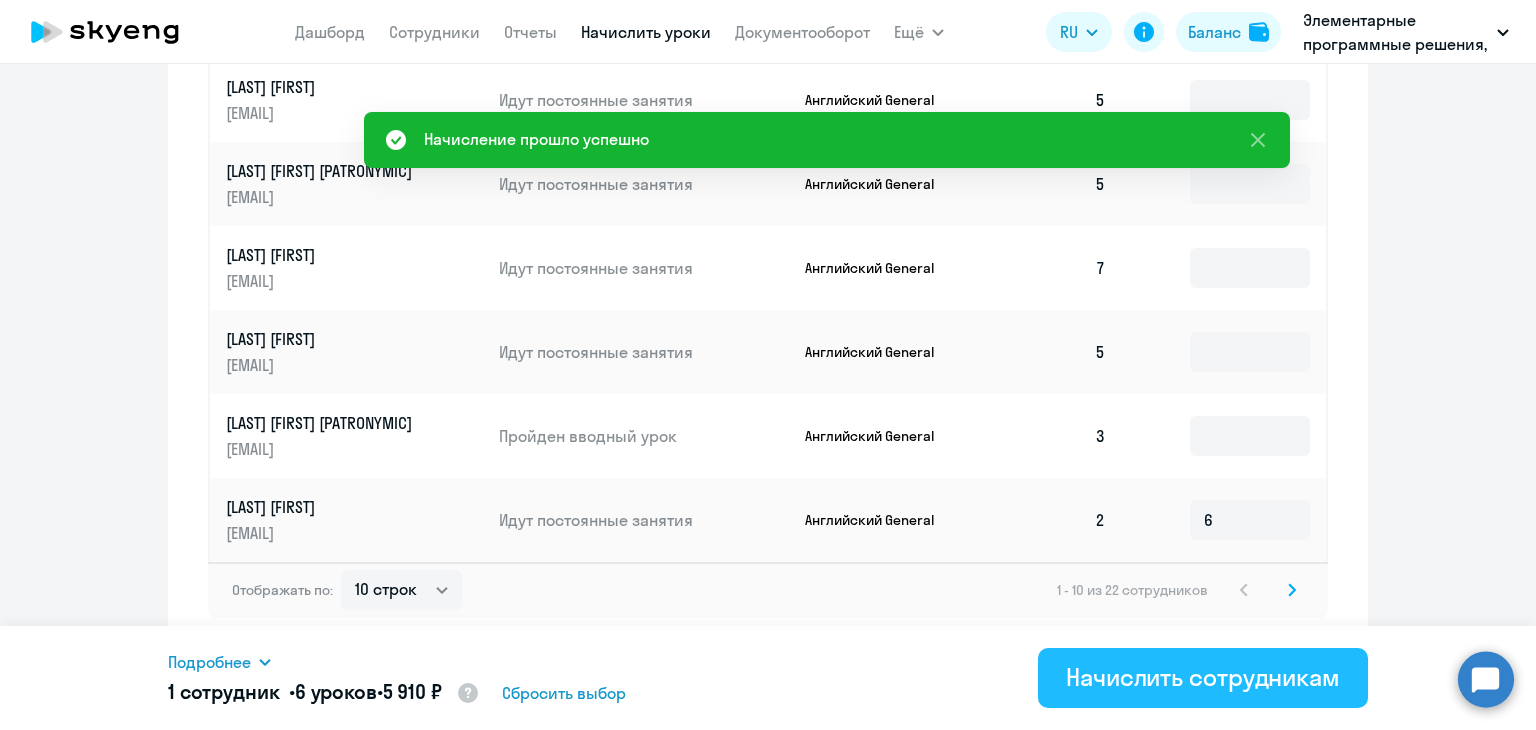 click on "Начислить сотрудникам" at bounding box center (1203, 677) 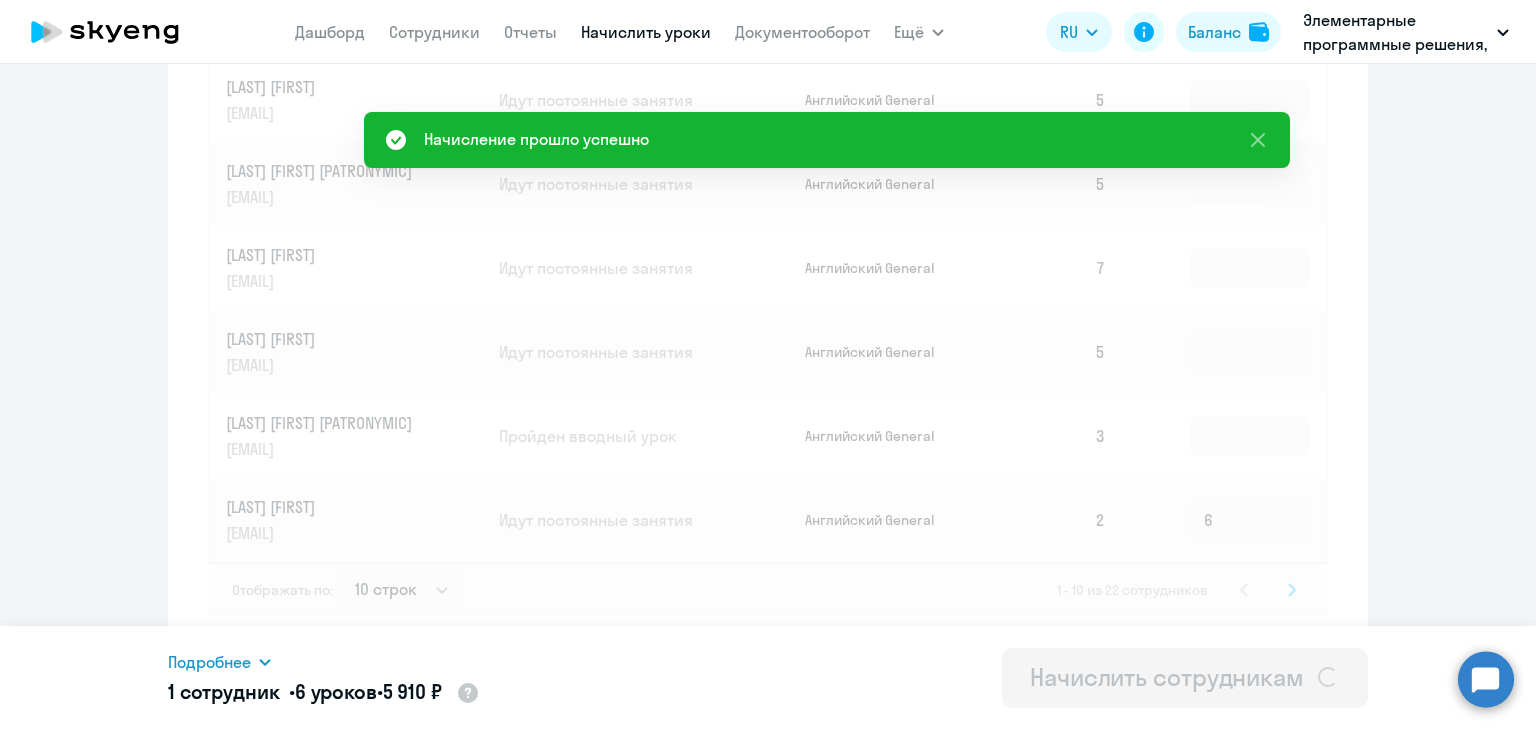type 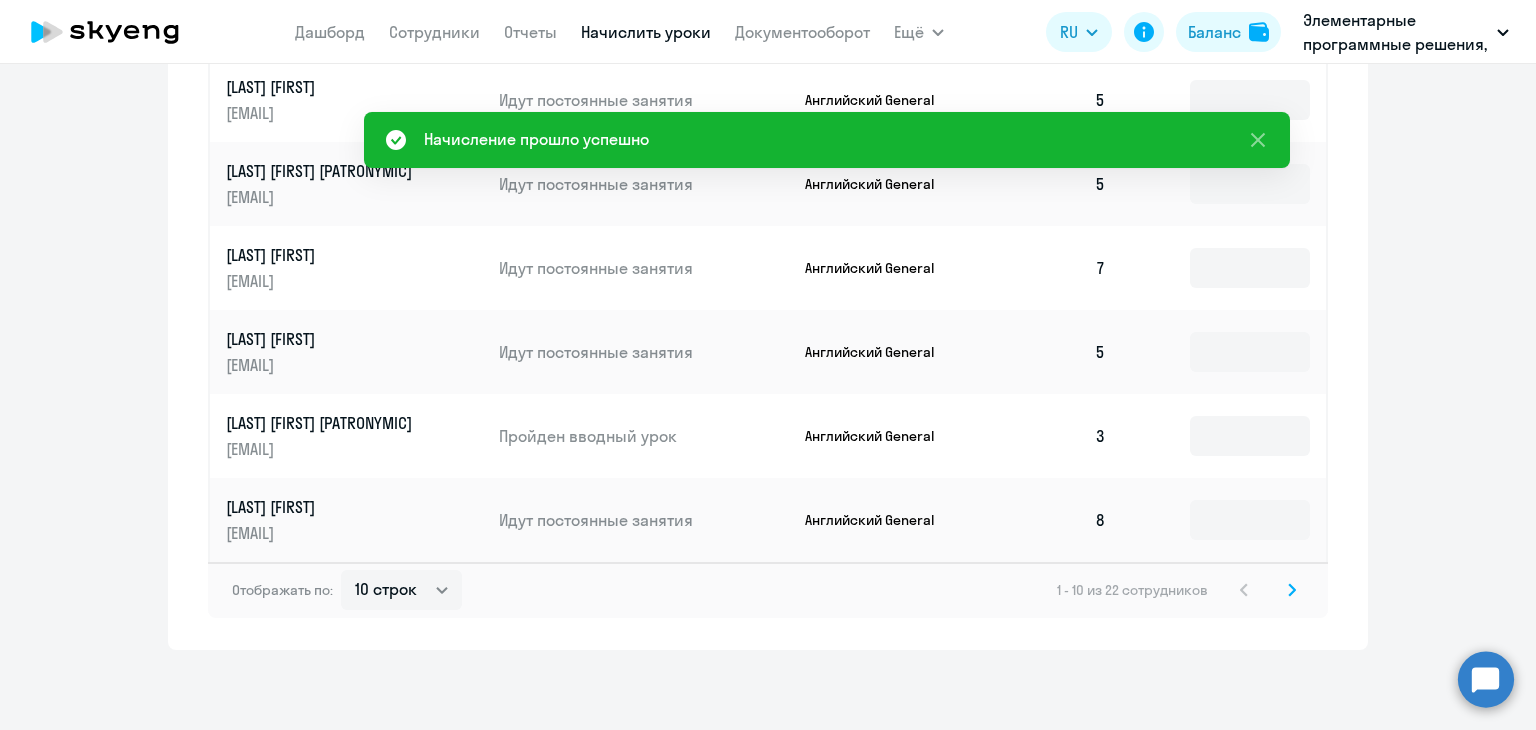 click 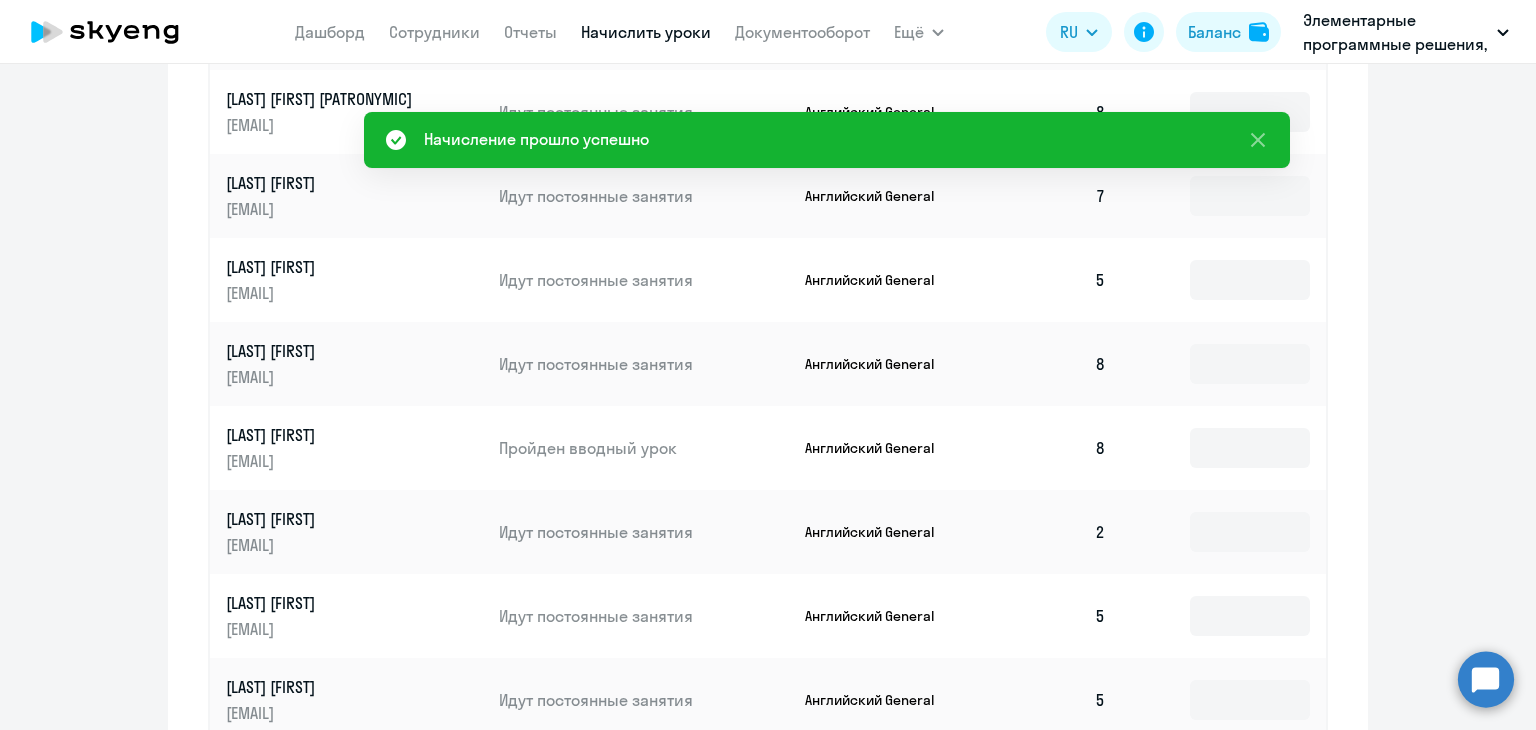 scroll, scrollTop: 1134, scrollLeft: 0, axis: vertical 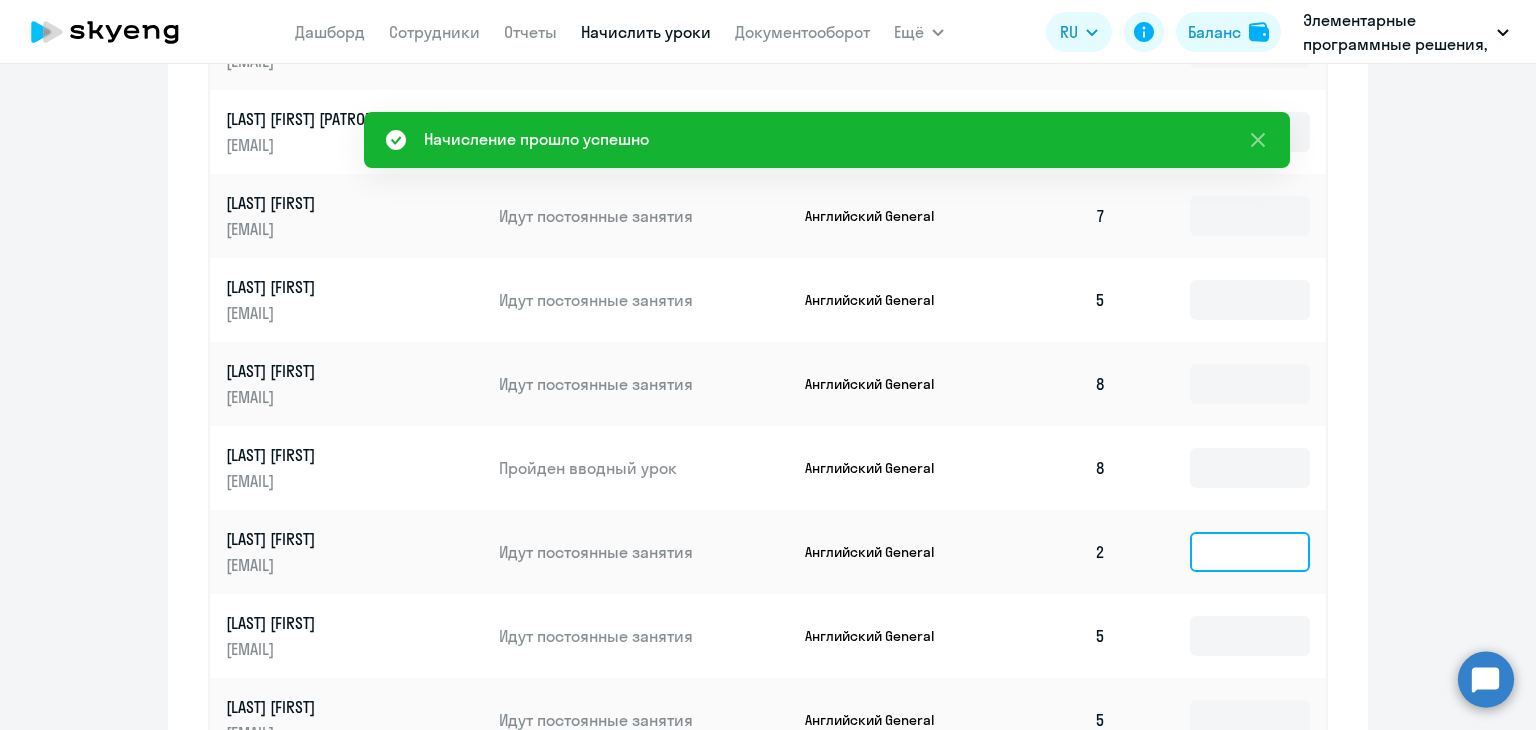 click 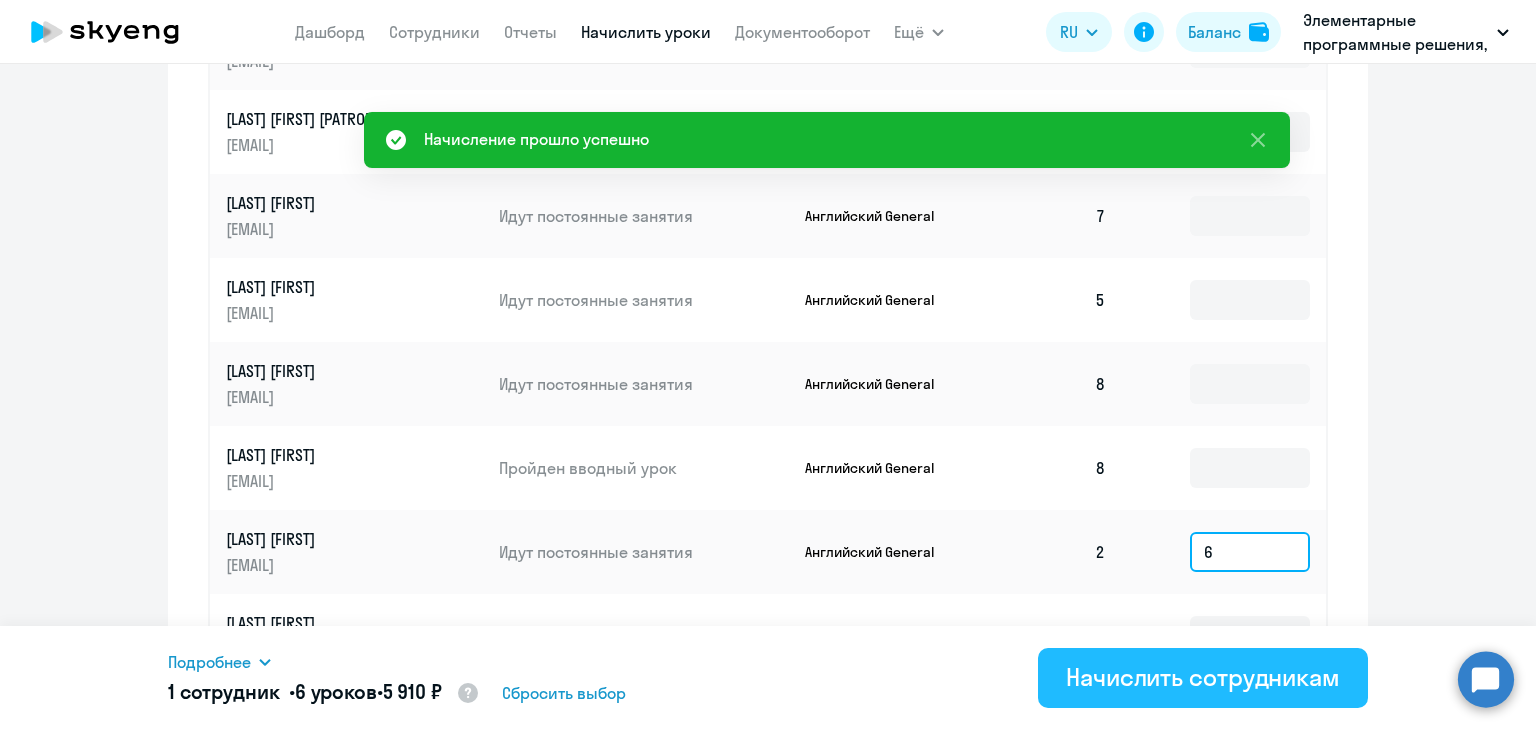 type on "6" 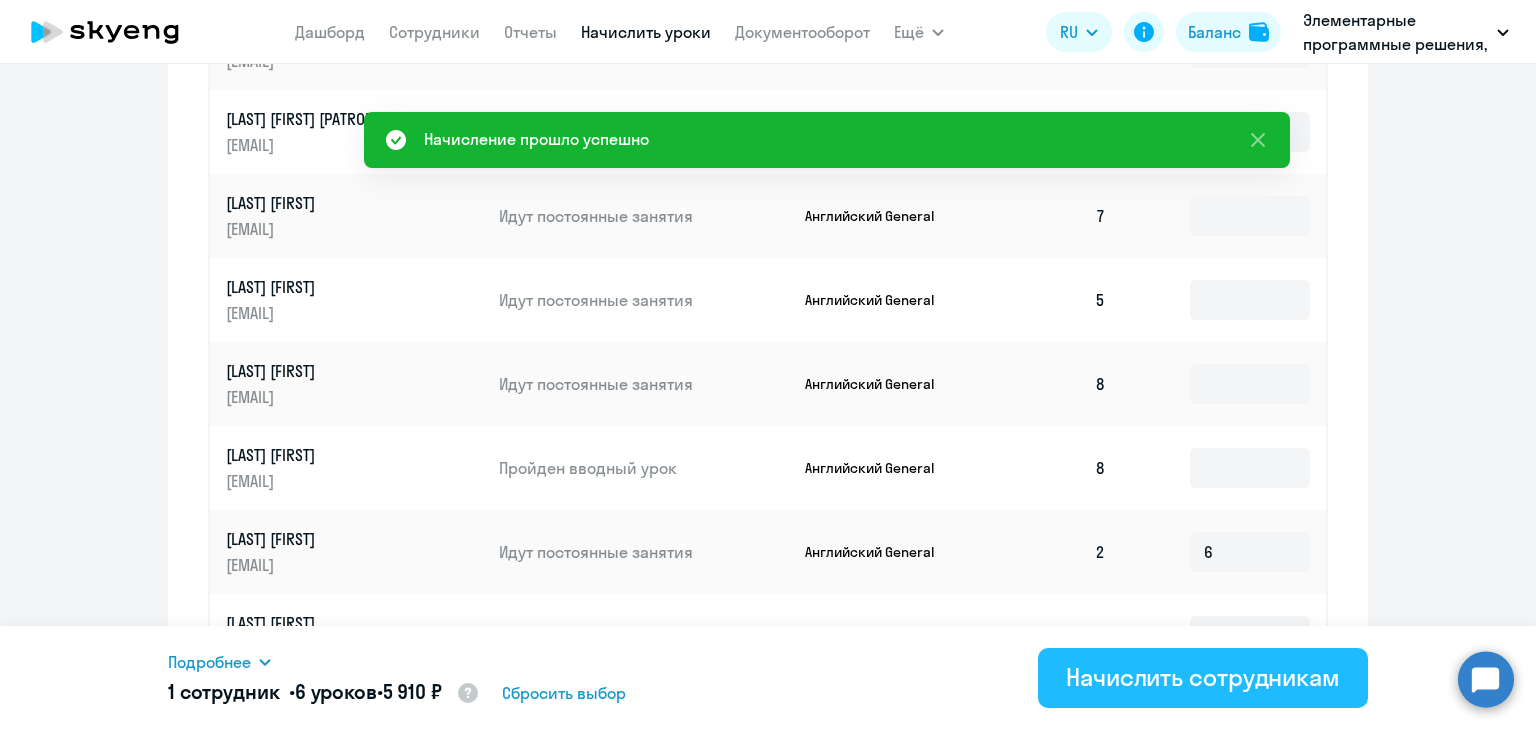 click on "Начислить сотрудникам" at bounding box center [1203, 677] 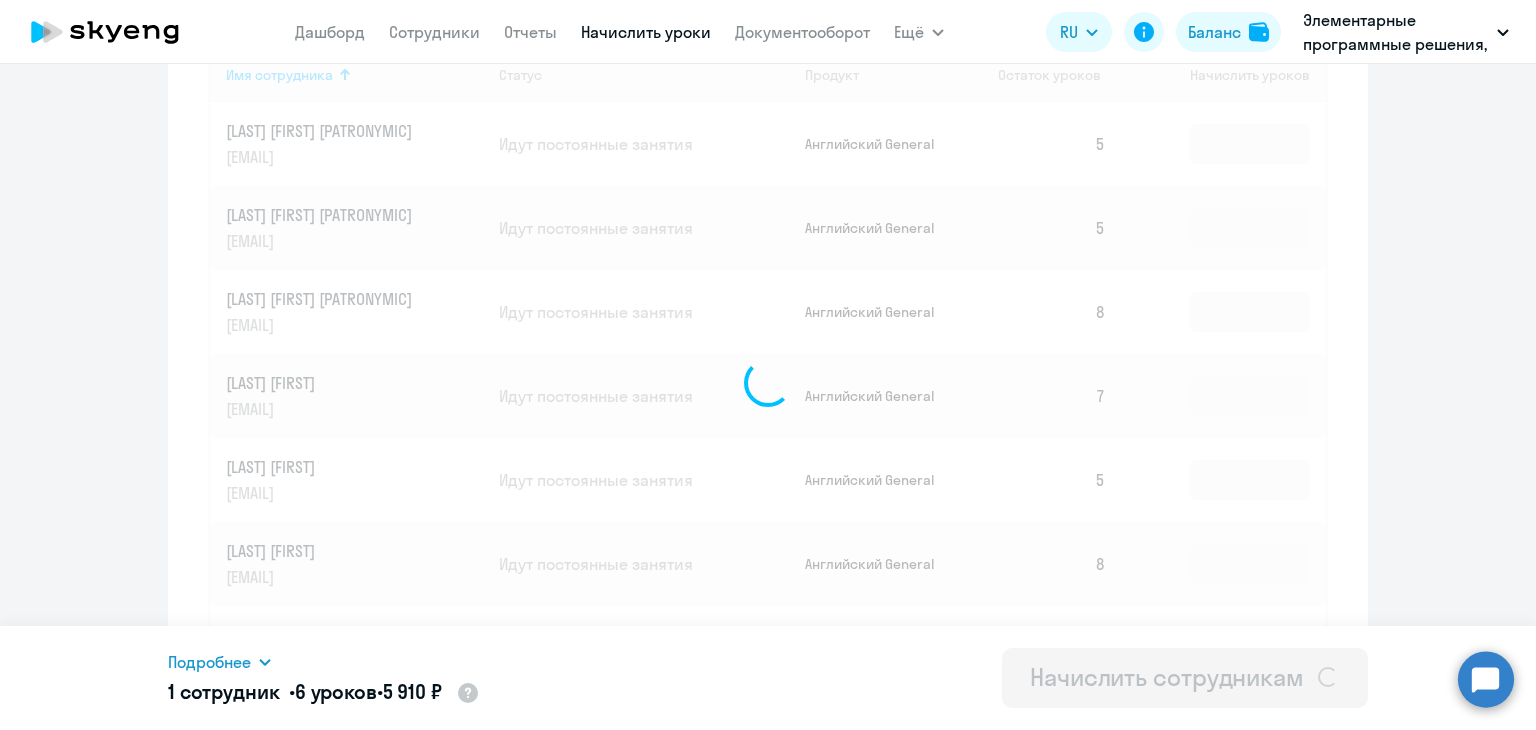 type 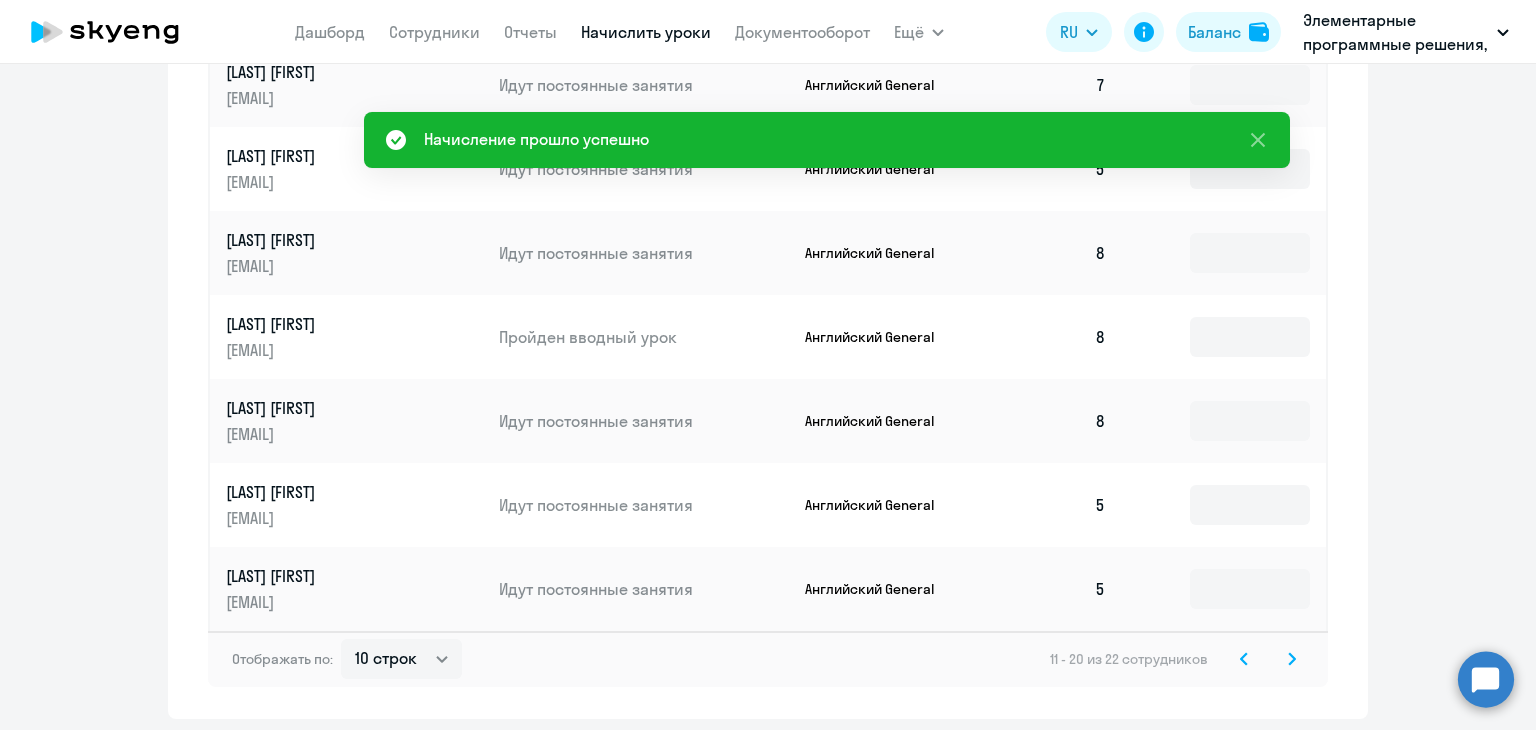 scroll, scrollTop: 1334, scrollLeft: 0, axis: vertical 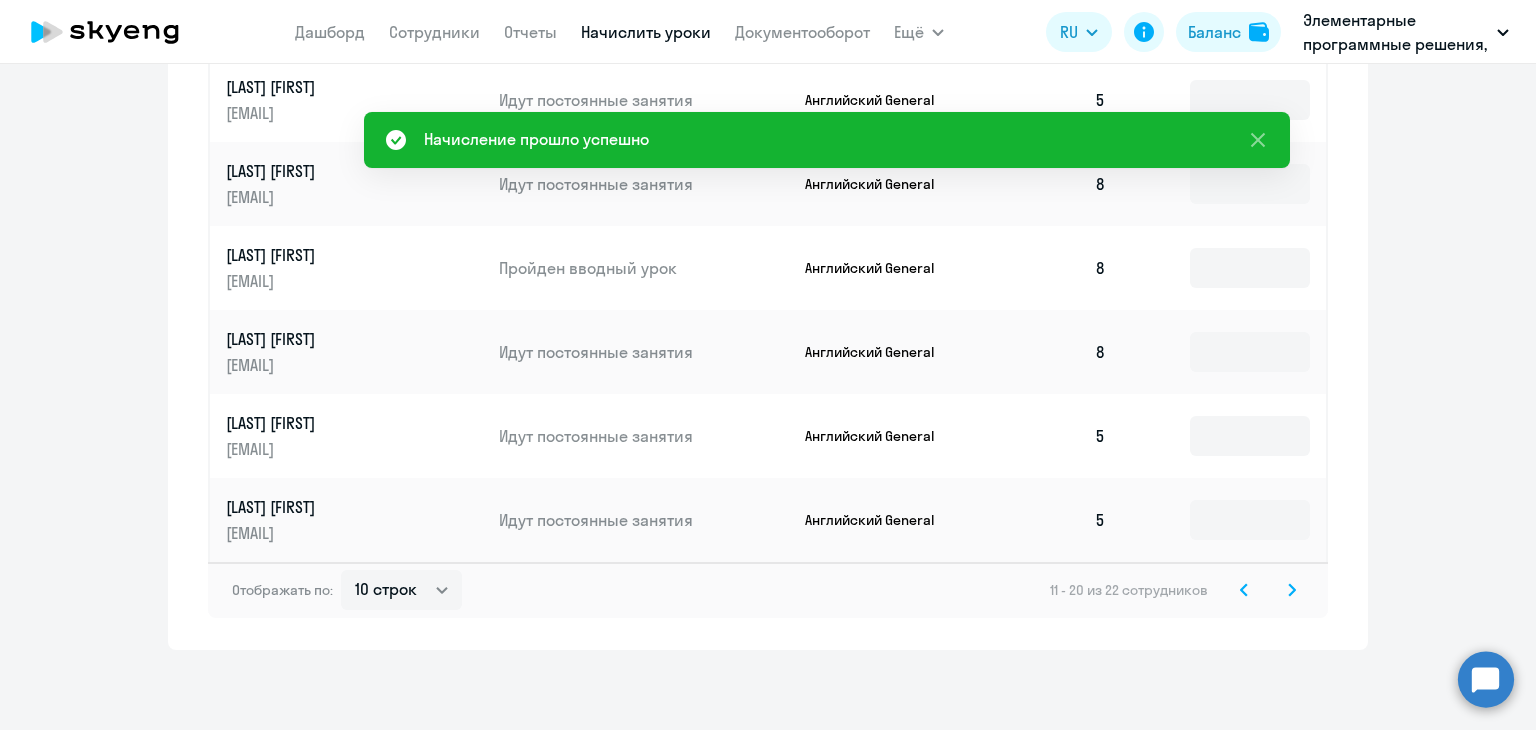 click 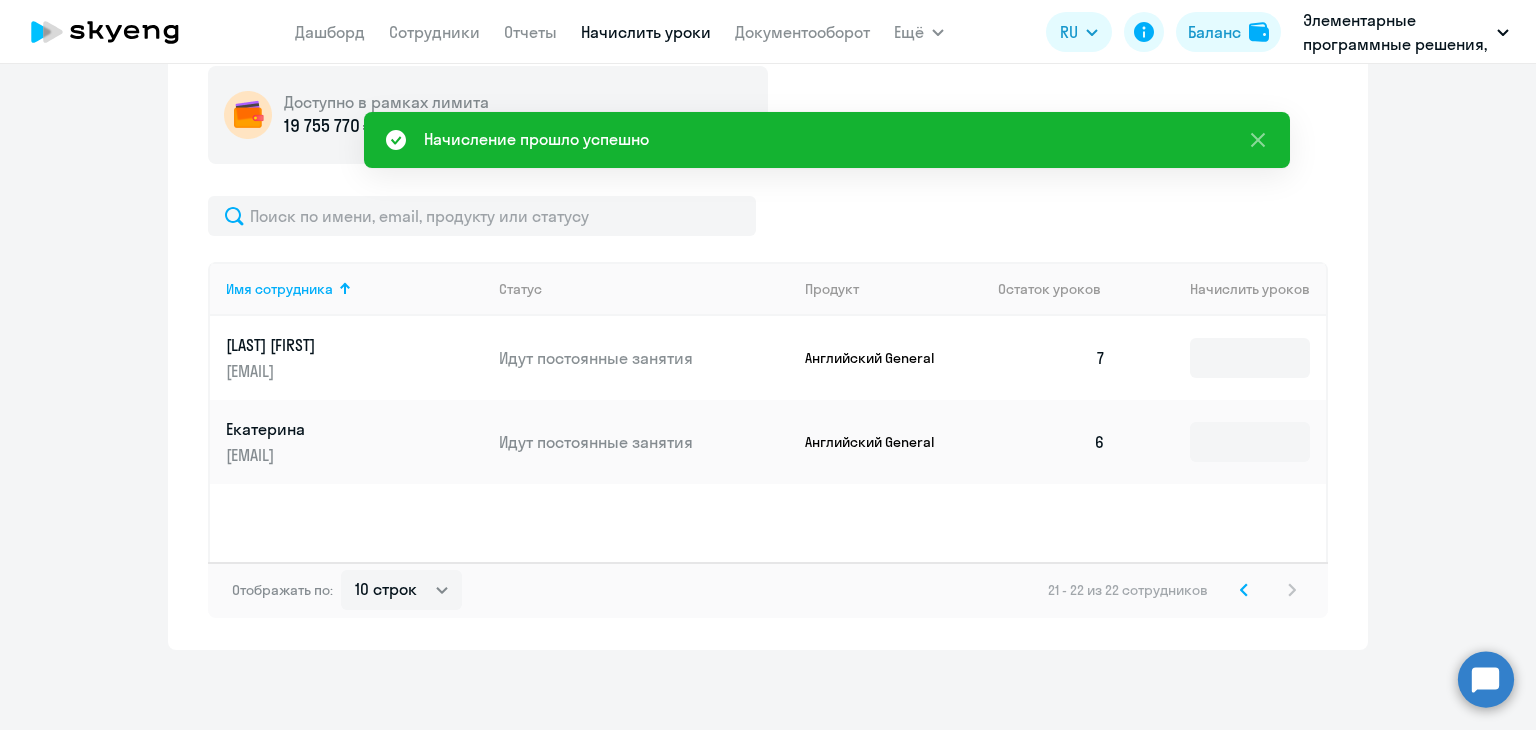 scroll, scrollTop: 740, scrollLeft: 0, axis: vertical 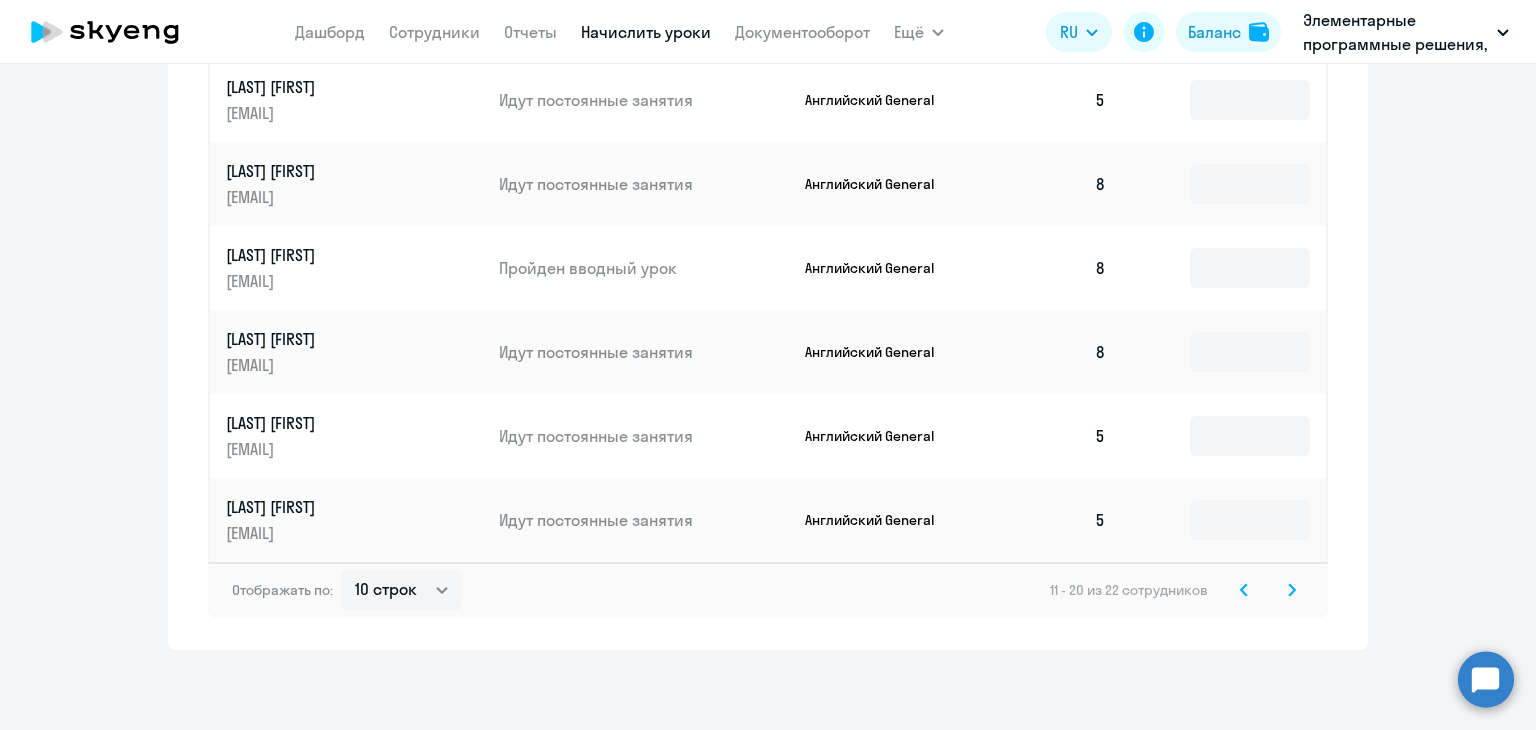 click on "11 - 20 из 22 сотрудников" 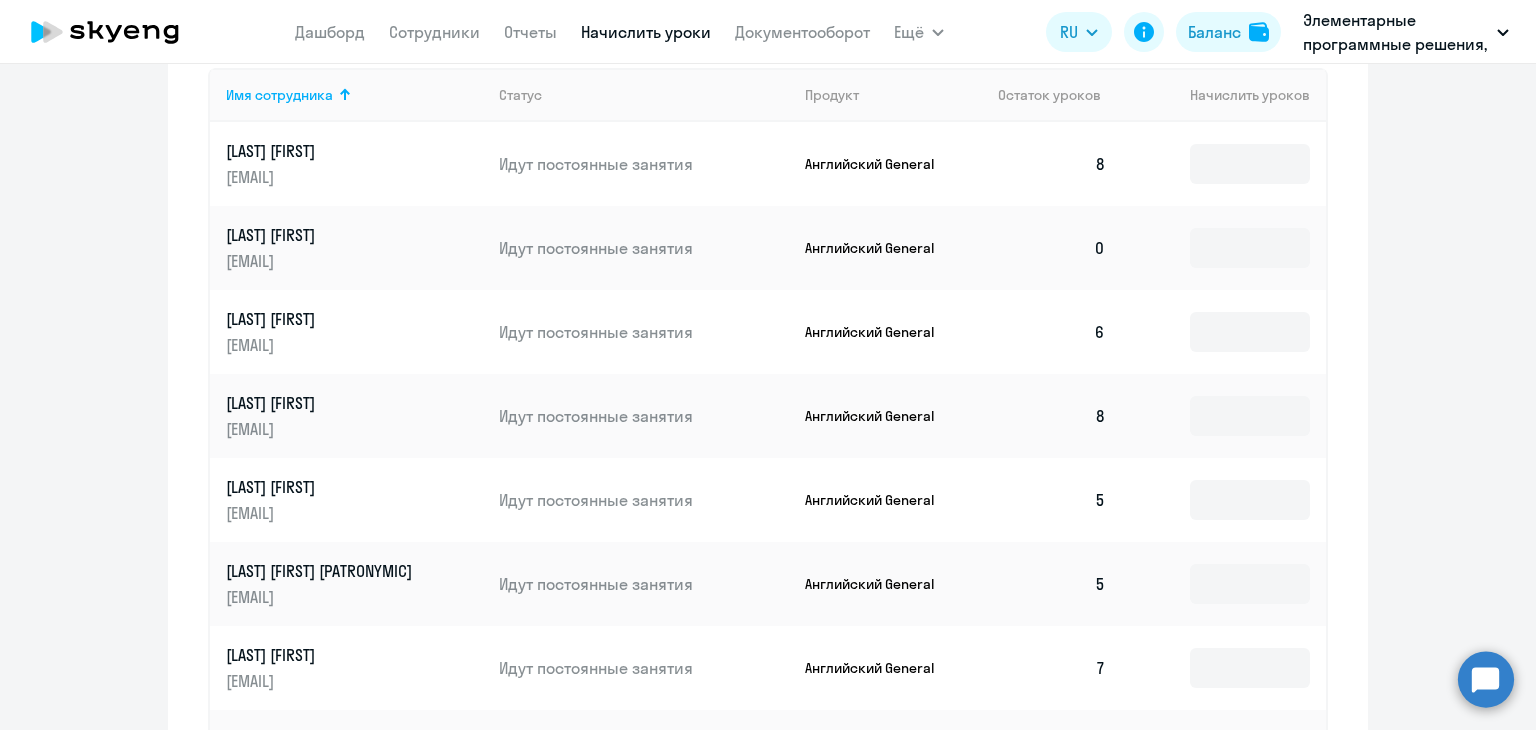 scroll, scrollTop: 1234, scrollLeft: 0, axis: vertical 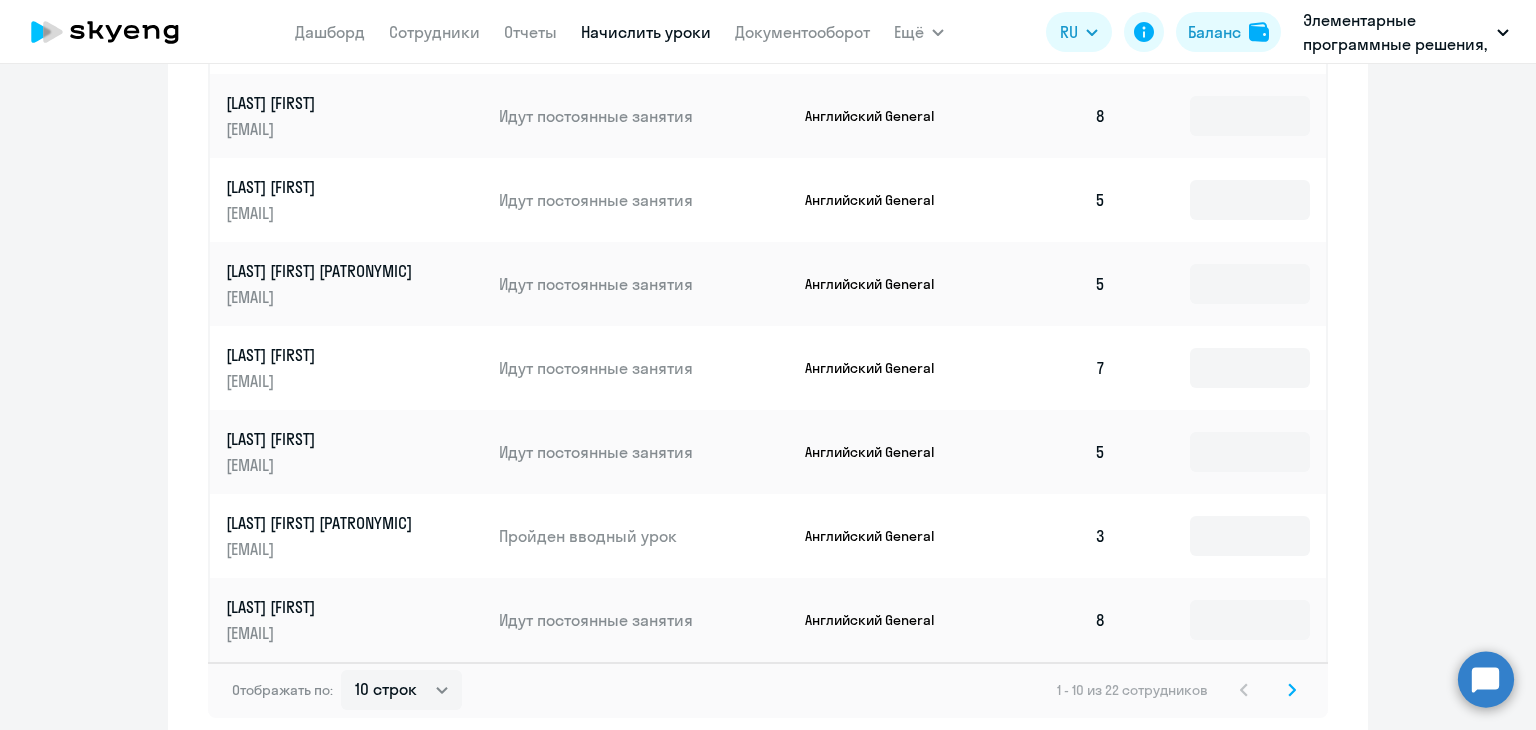 click 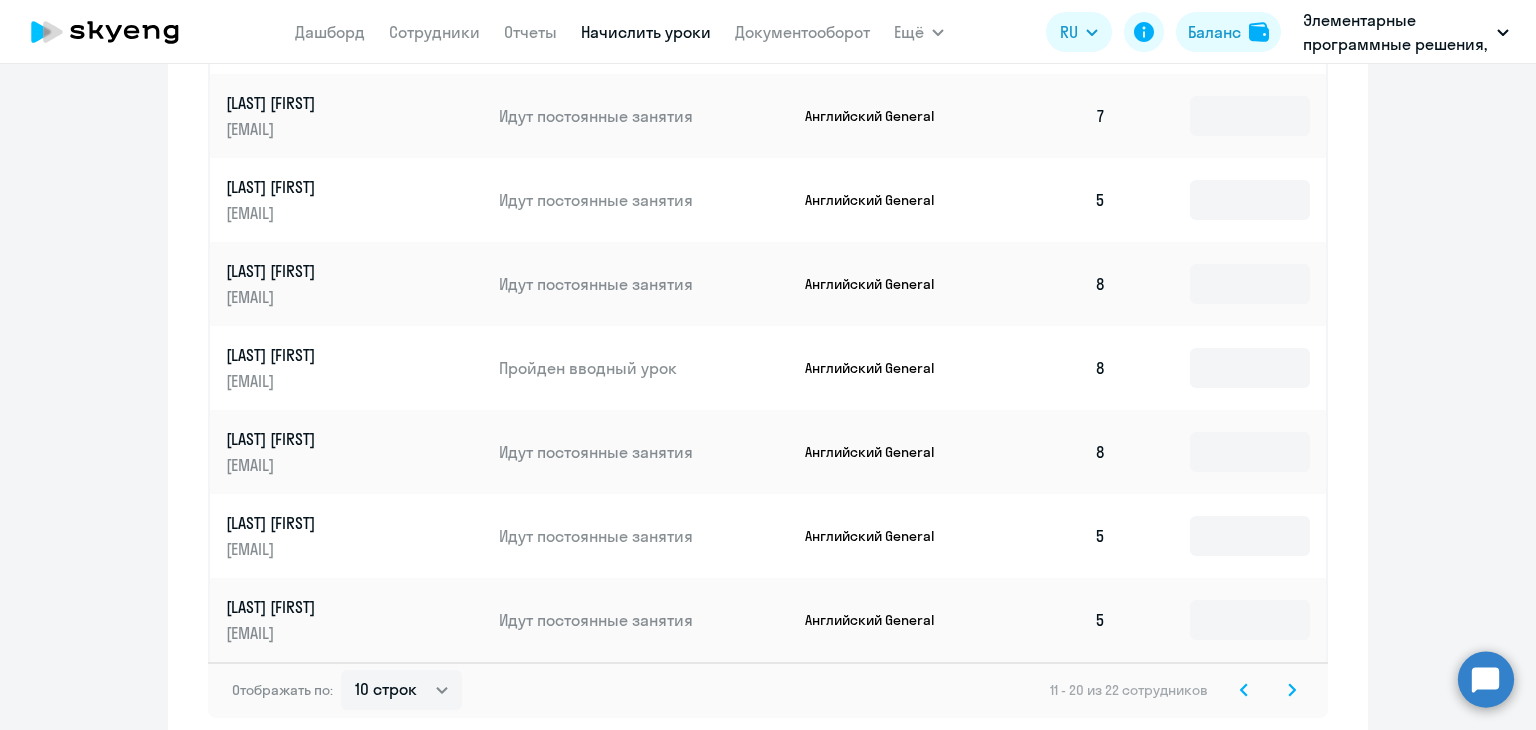 click on "[LAST] [FIRST]" 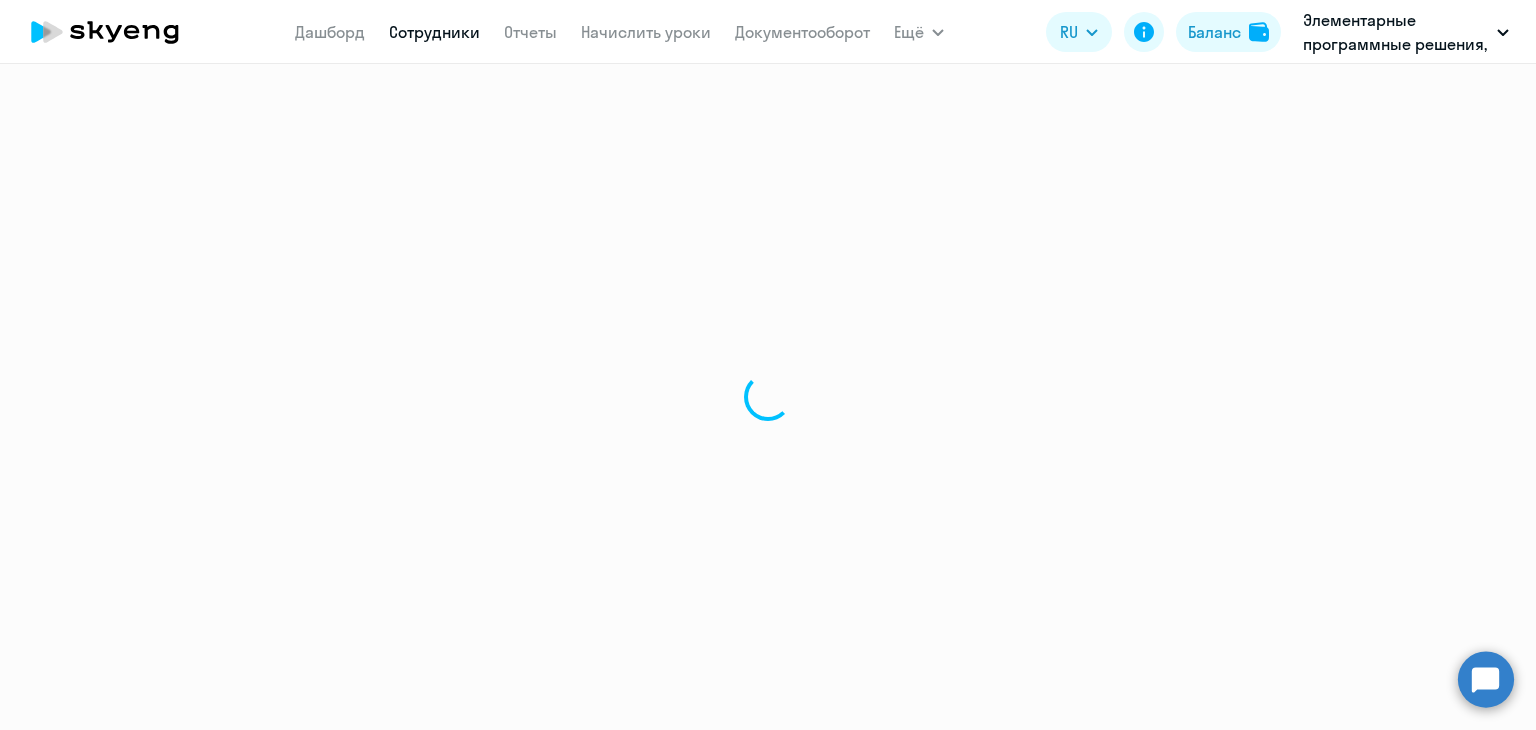 scroll, scrollTop: 0, scrollLeft: 0, axis: both 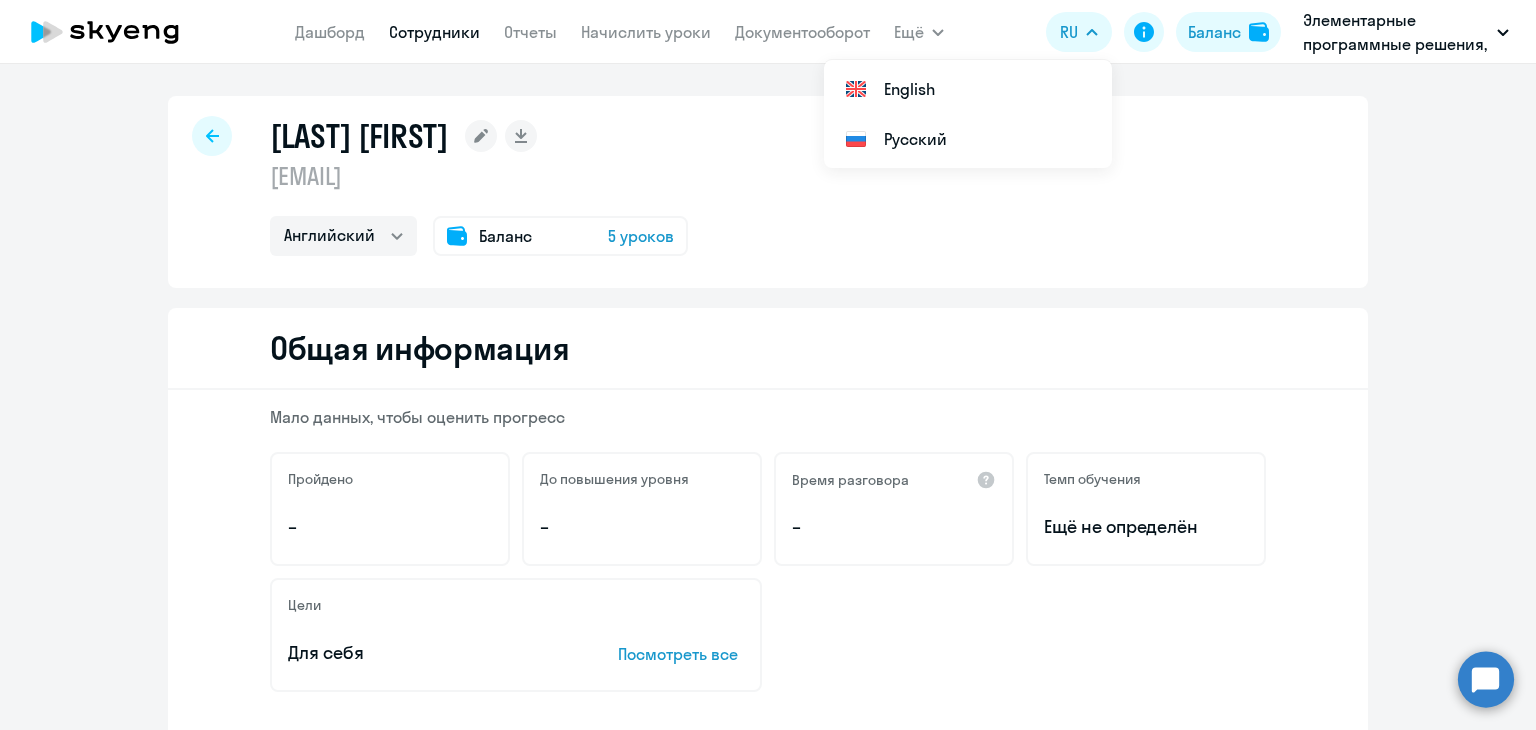 click on "Сотрудники" at bounding box center [434, 32] 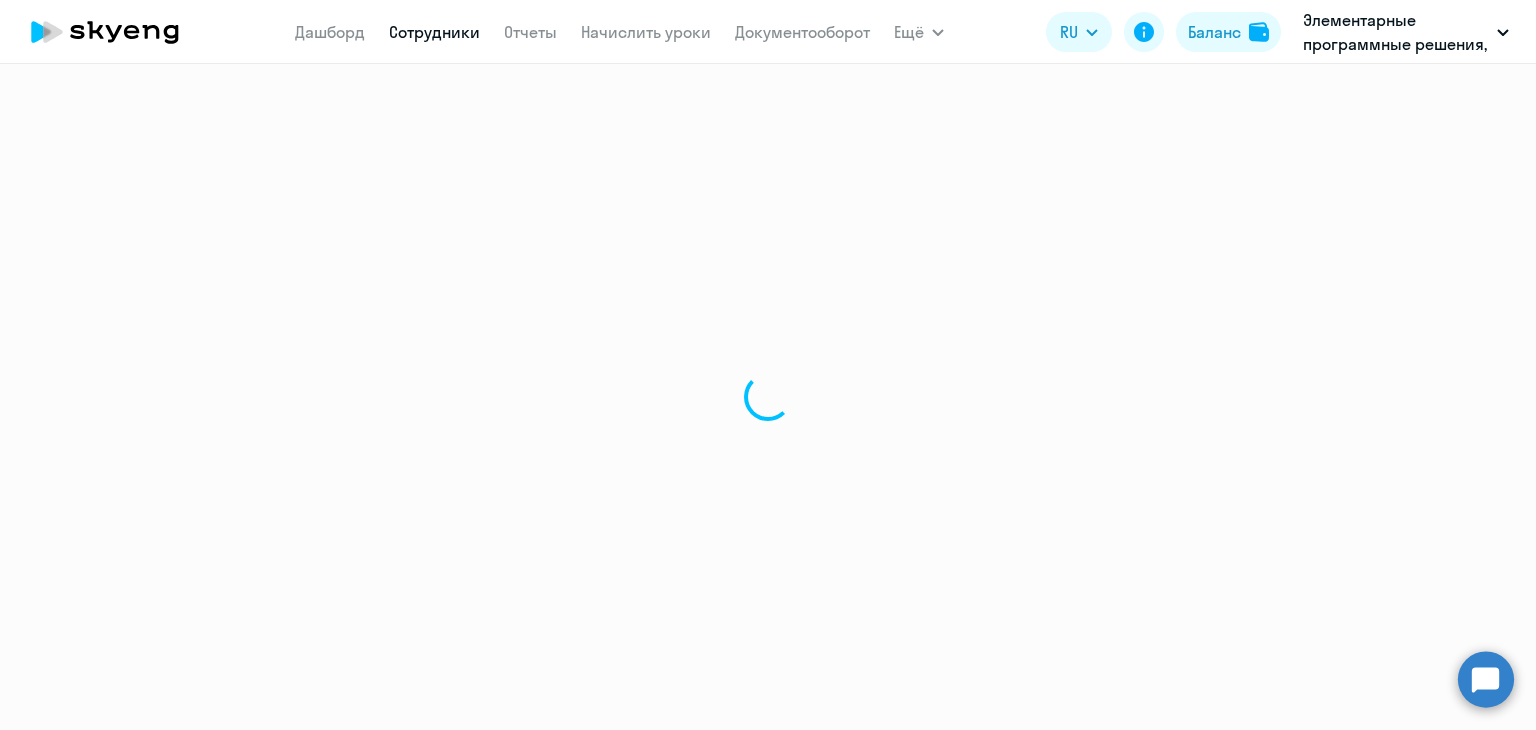 select on "30" 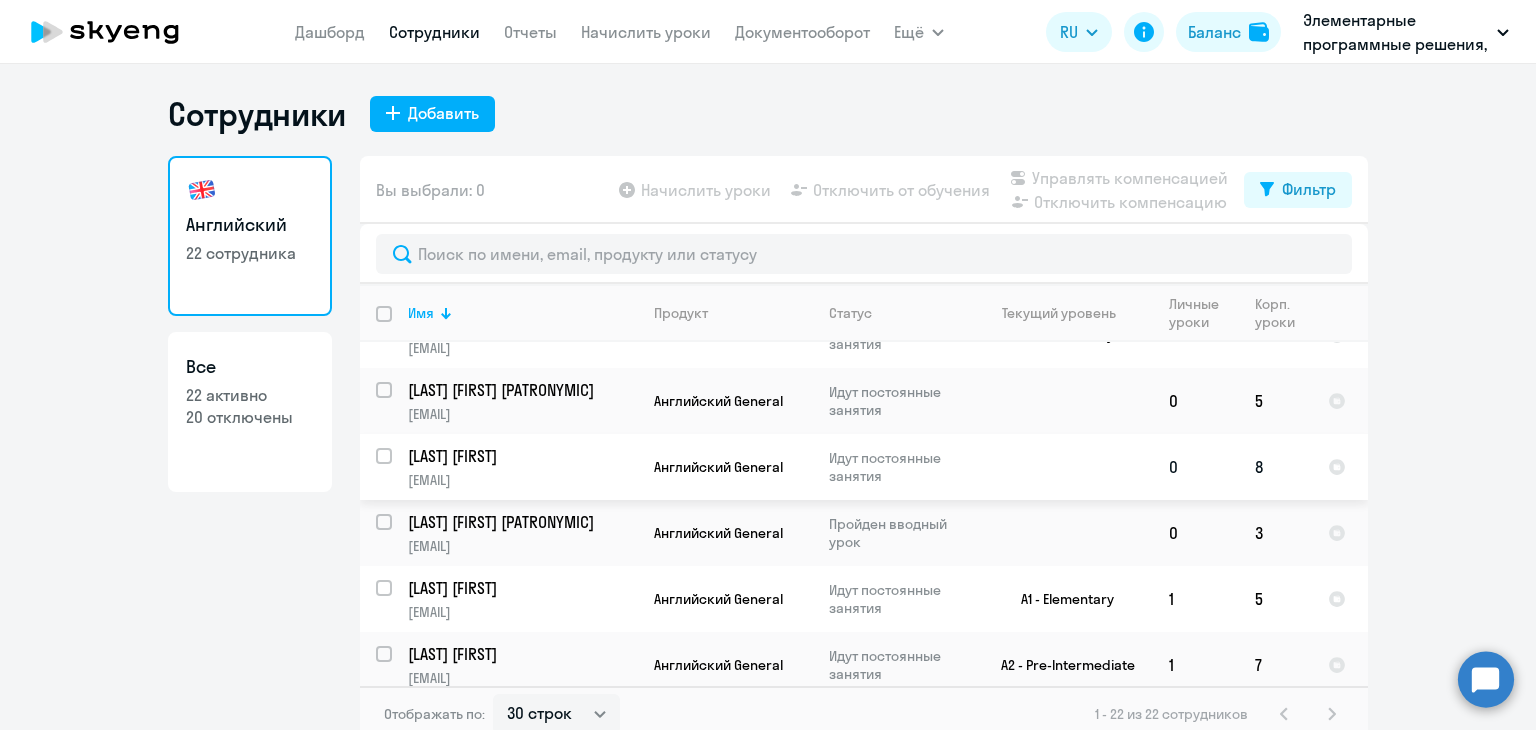 scroll, scrollTop: 600, scrollLeft: 0, axis: vertical 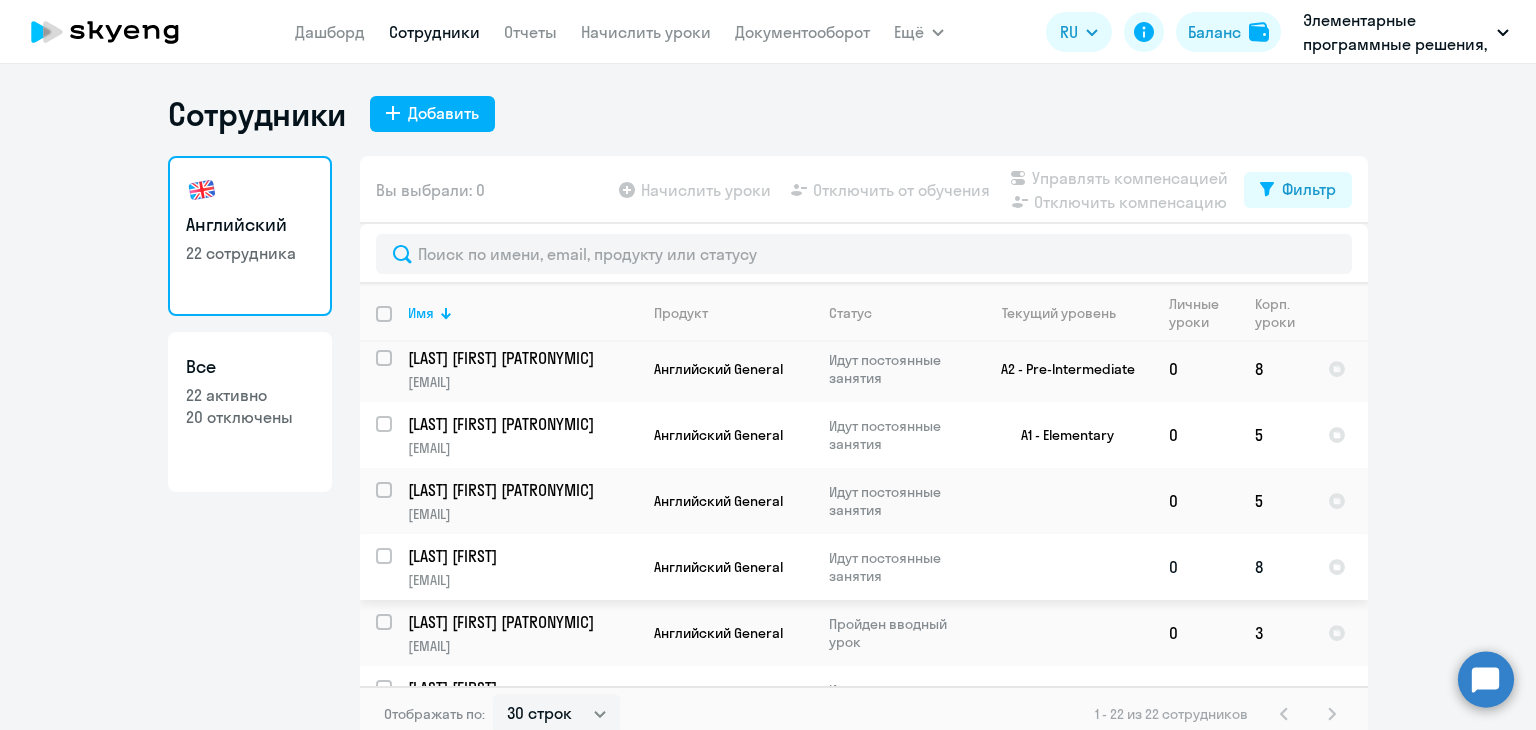 click on "[LAST] [FIRST]" 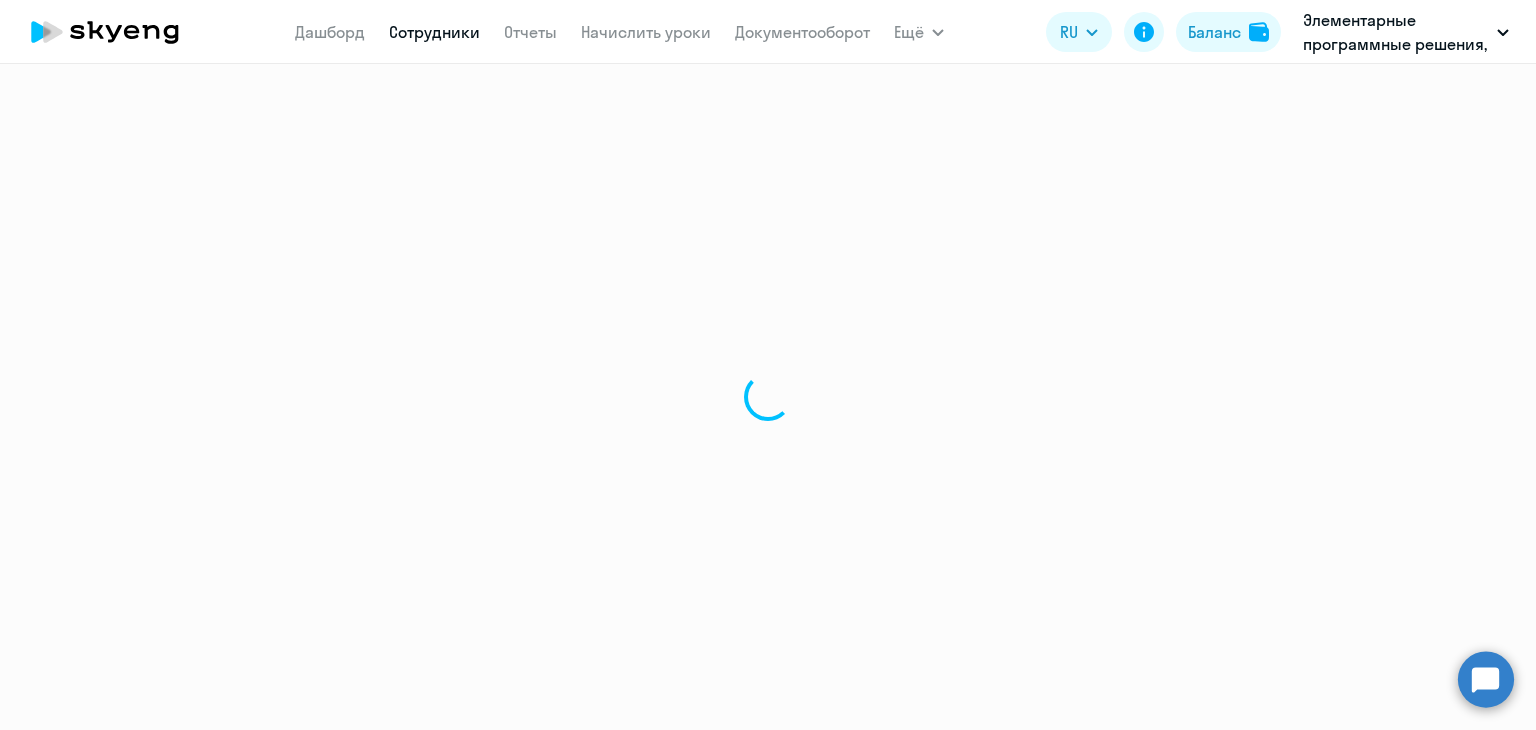 select on "english" 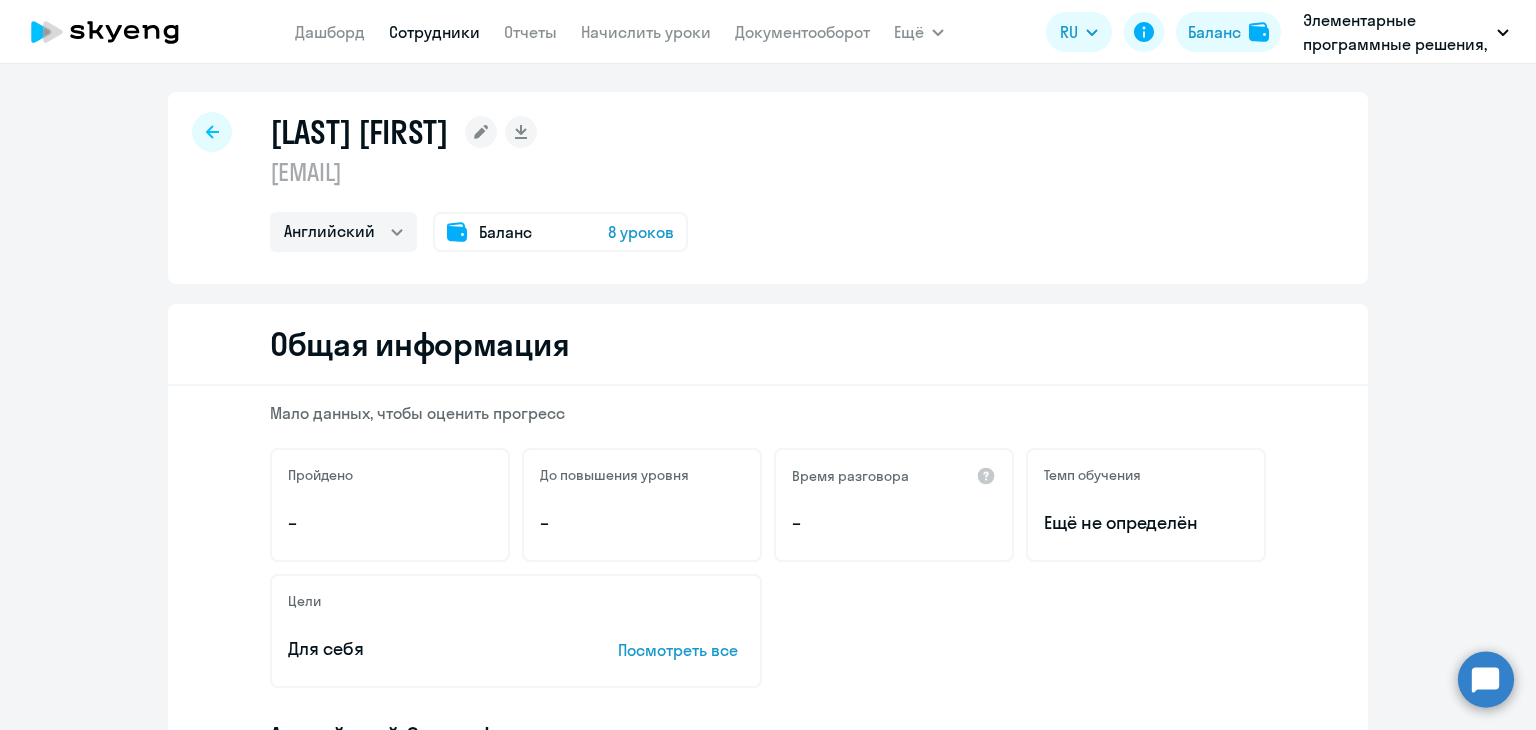 scroll, scrollTop: 0, scrollLeft: 0, axis: both 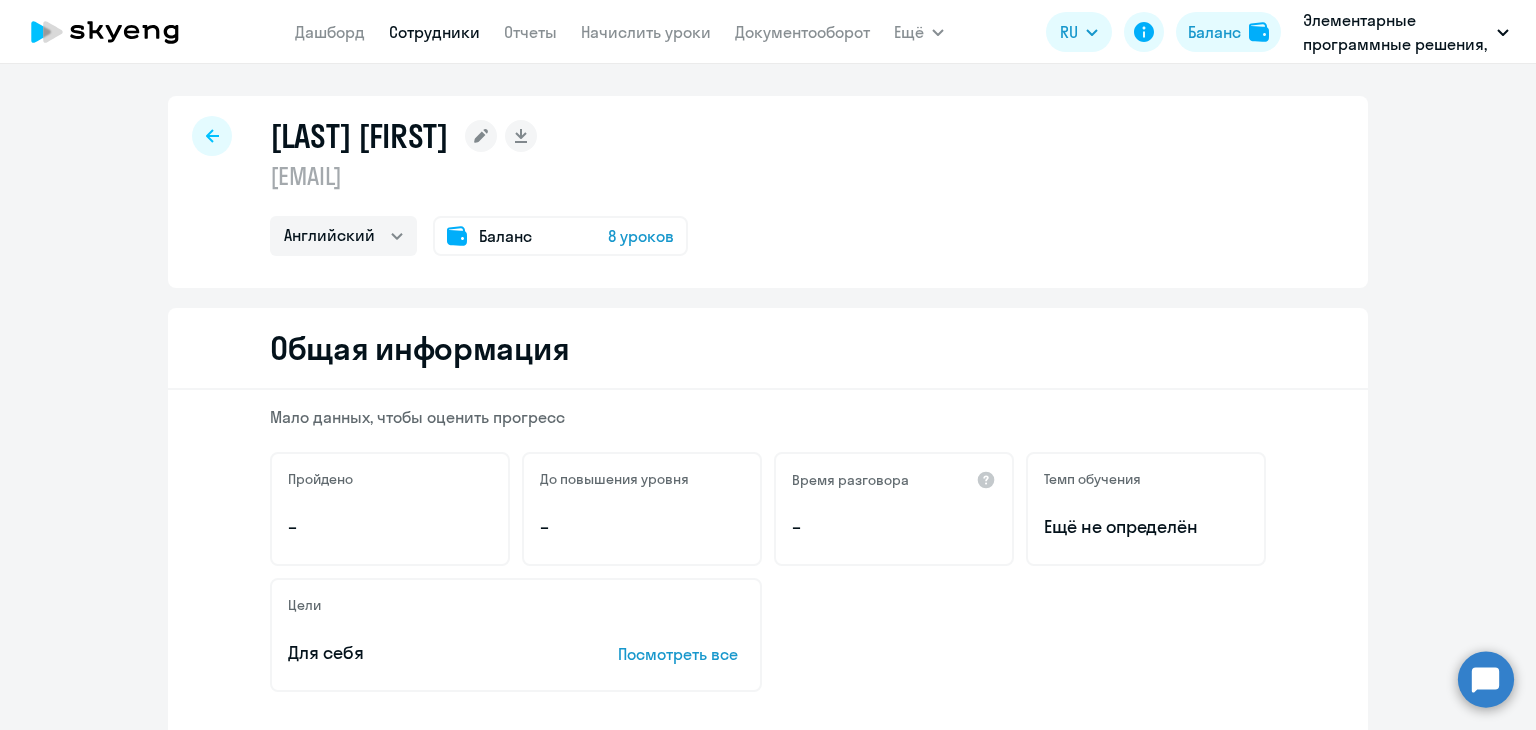 click 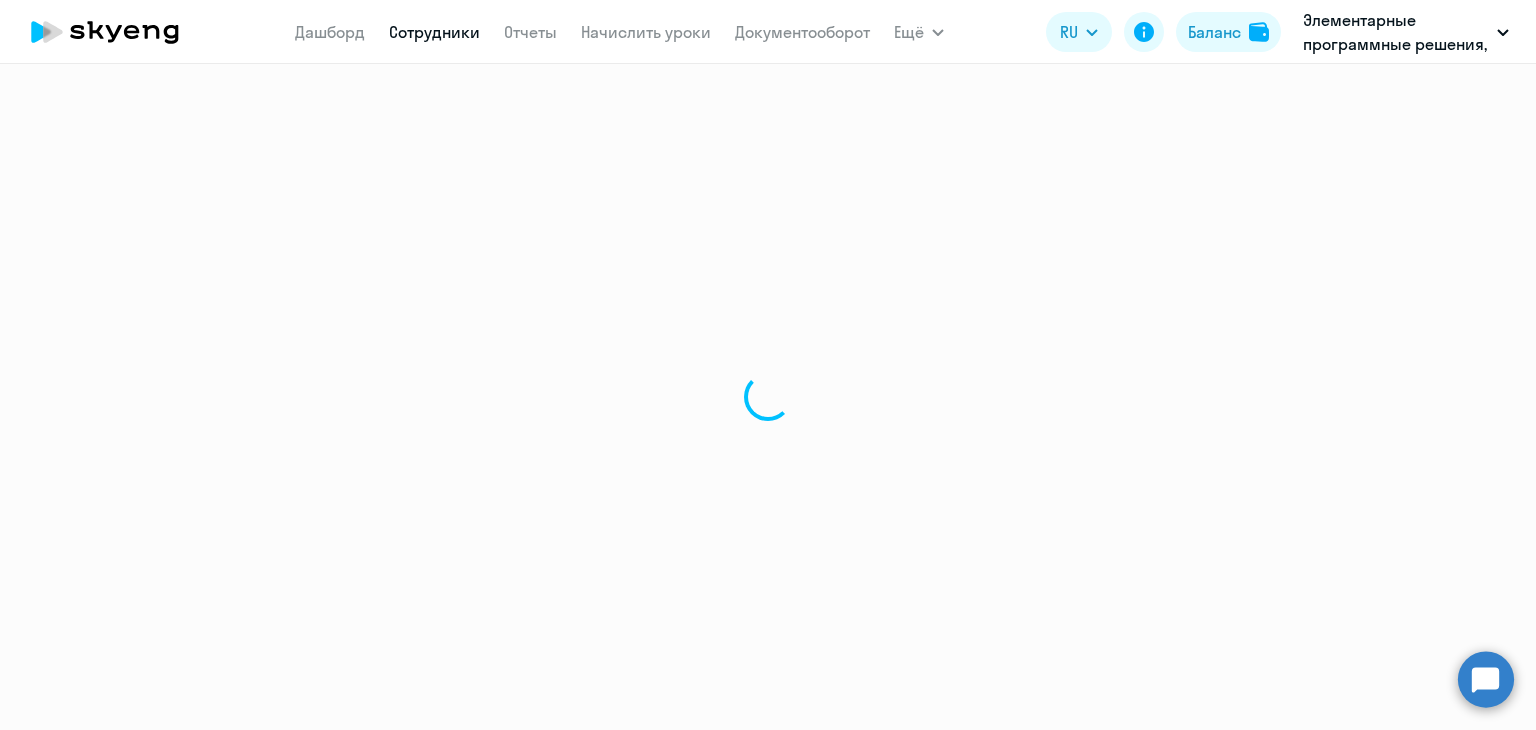 select on "30" 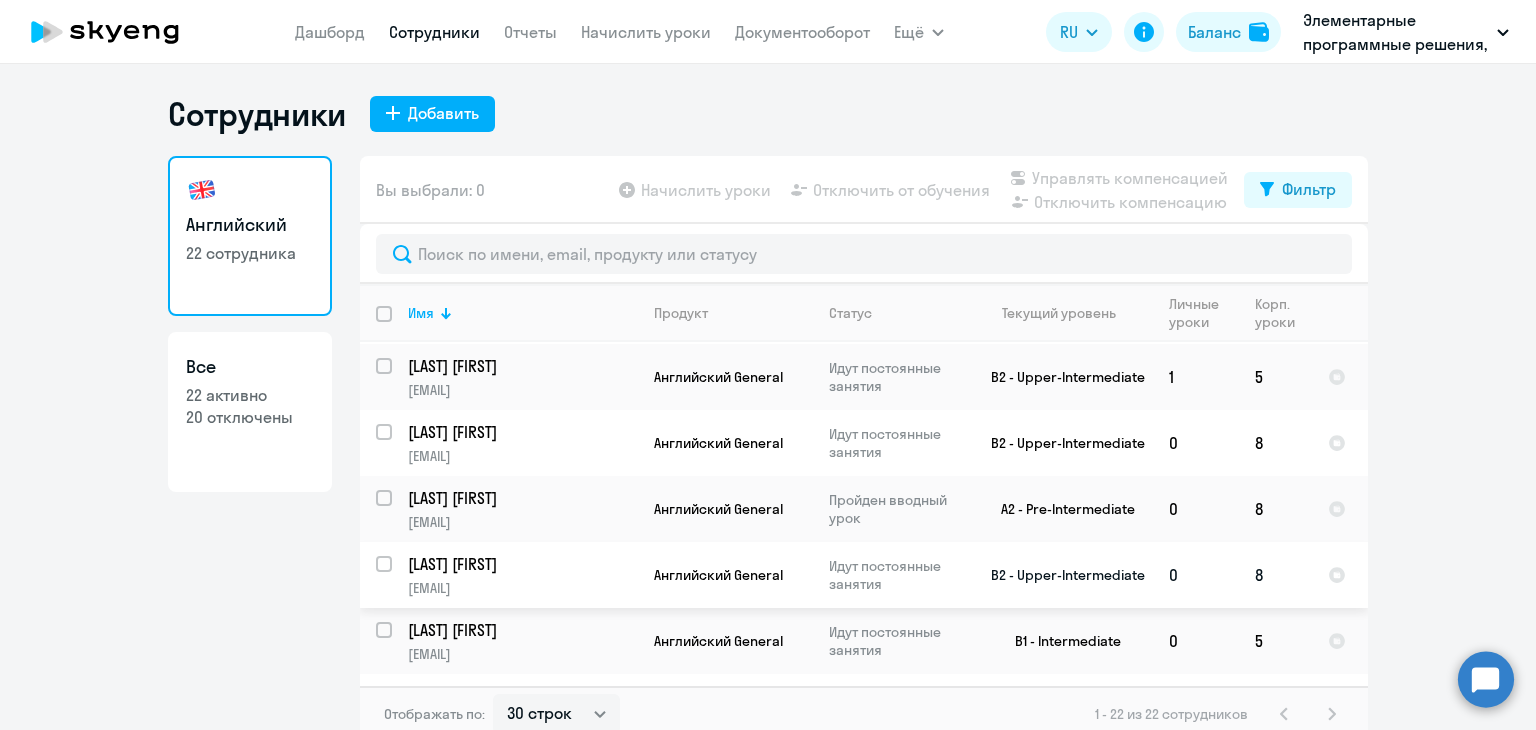 scroll, scrollTop: 0, scrollLeft: 0, axis: both 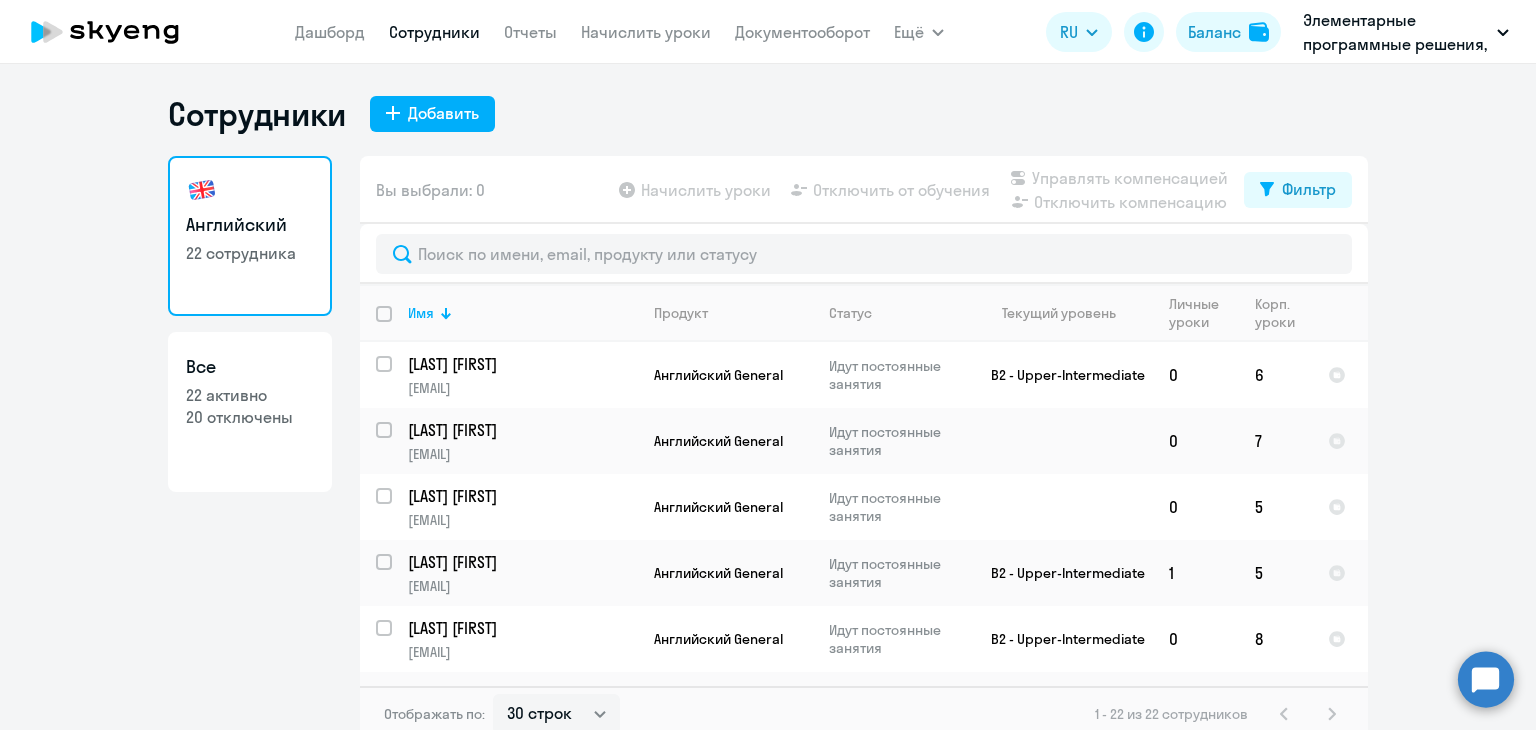click on "Сотрудники
Добавить   Английский   22 сотрудника  Все  22 активно   20 отключены   Вы выбрали: 0
Начислить уроки
Отключить от обучения
Управлять компенсацией
Отключить компенсацию
Фильтр
Имя   Продукт   Статус   Текущий уровень   Личные уроки   Корп. уроки  [LAST] [FIRST] [EMAIL] Английский General Идут постоянные занятия B2 - Upper-Intermediate  0   6
[LAST] [FIRST] [EMAIL] Английский General Идут постоянные занятия  0   7
[LAST] [FIRST] [EMAIL] Английский General Идут постоянные занятия  0   5
[LAST] [FIRST] [EMAIL]  1   5" 